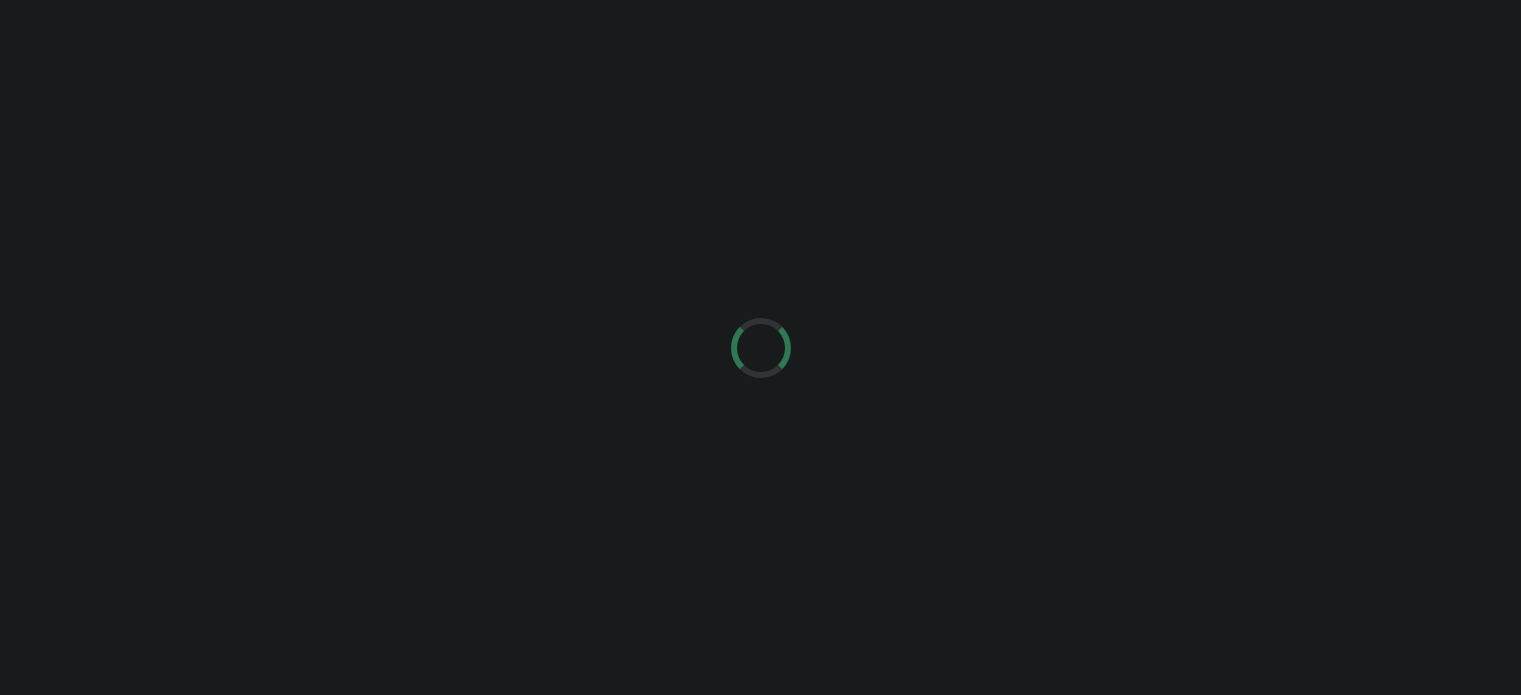 scroll, scrollTop: 0, scrollLeft: 0, axis: both 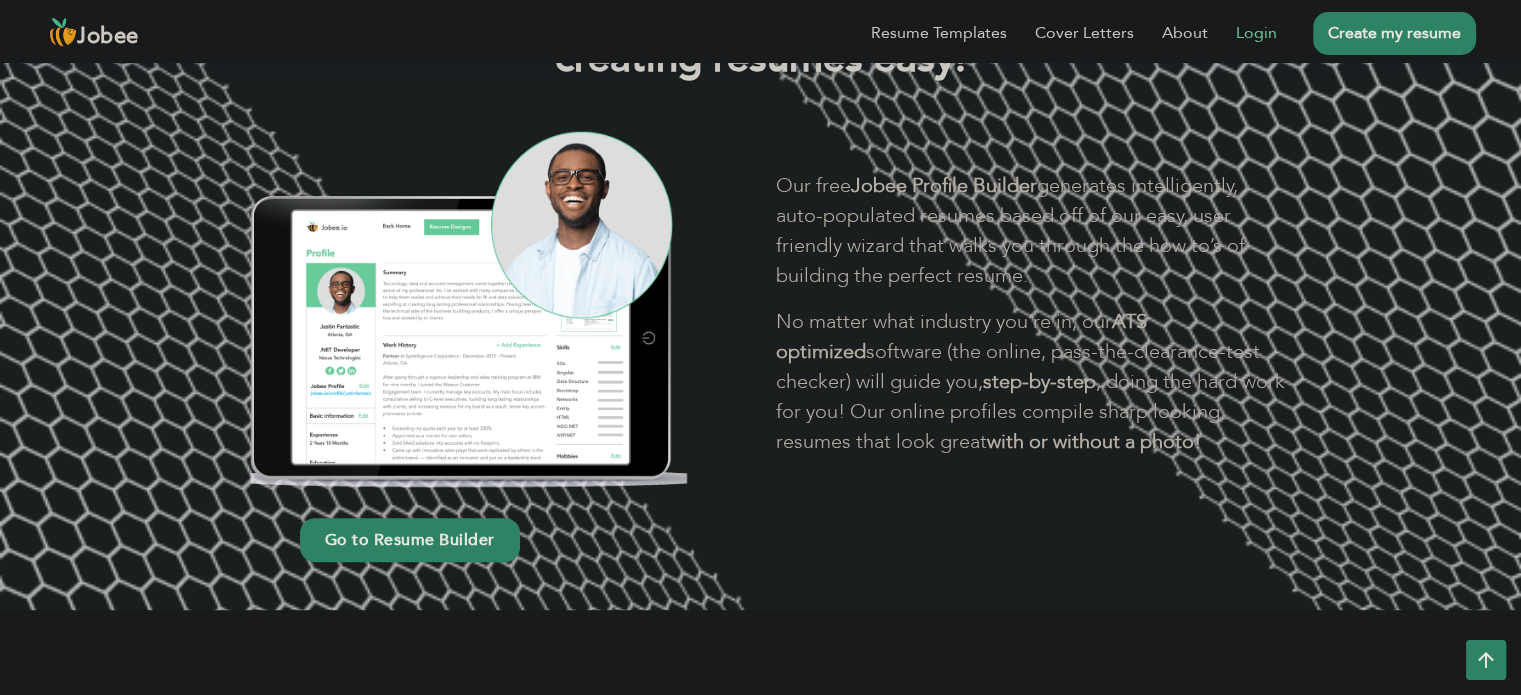click on "Login" at bounding box center [1242, 33] 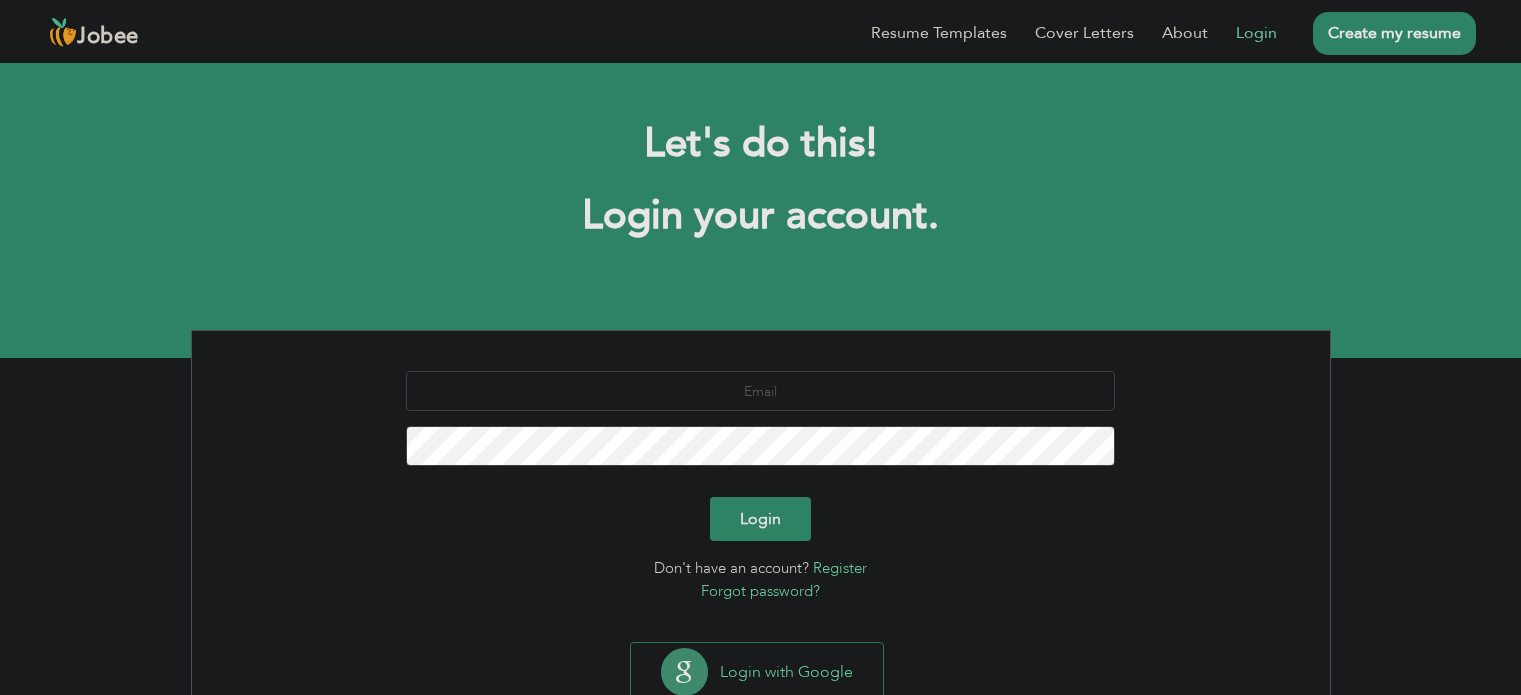 scroll, scrollTop: 0, scrollLeft: 0, axis: both 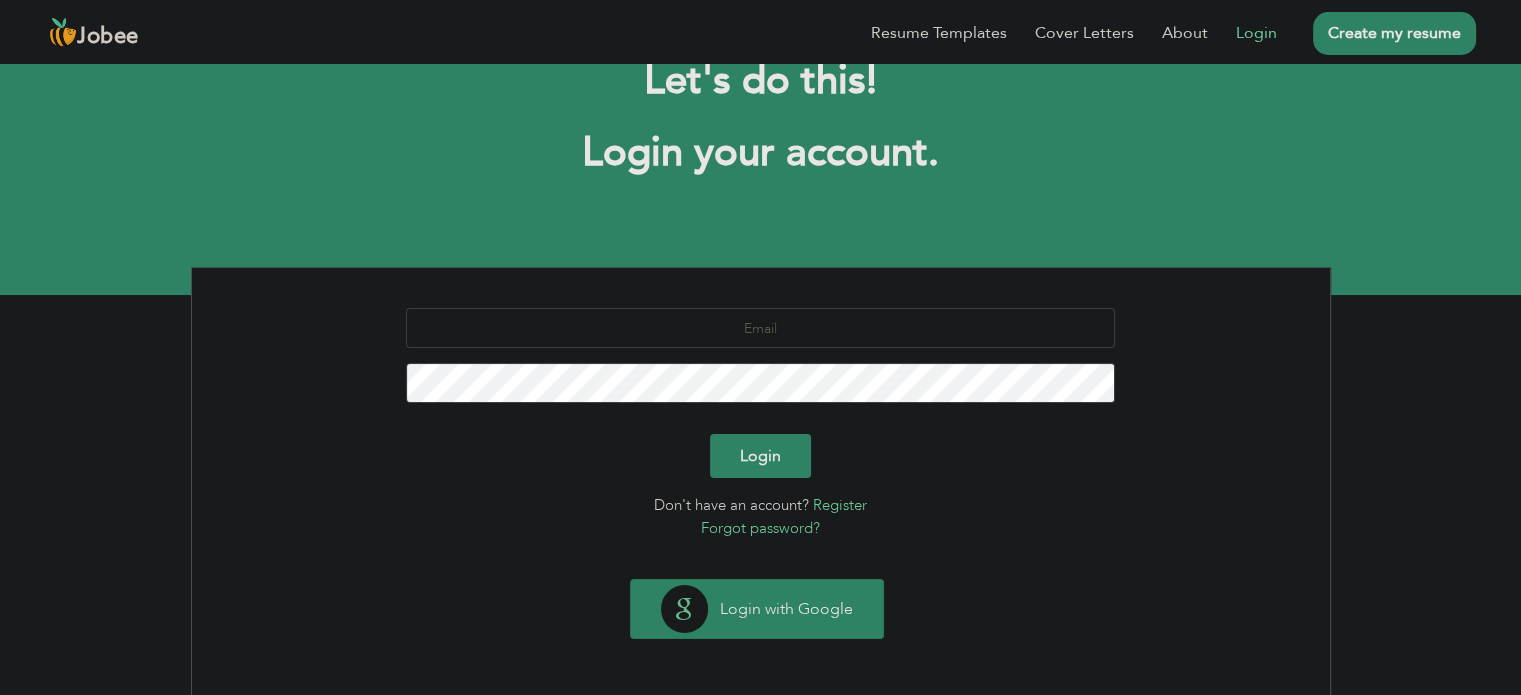 click on "Login with Google" at bounding box center (757, 609) 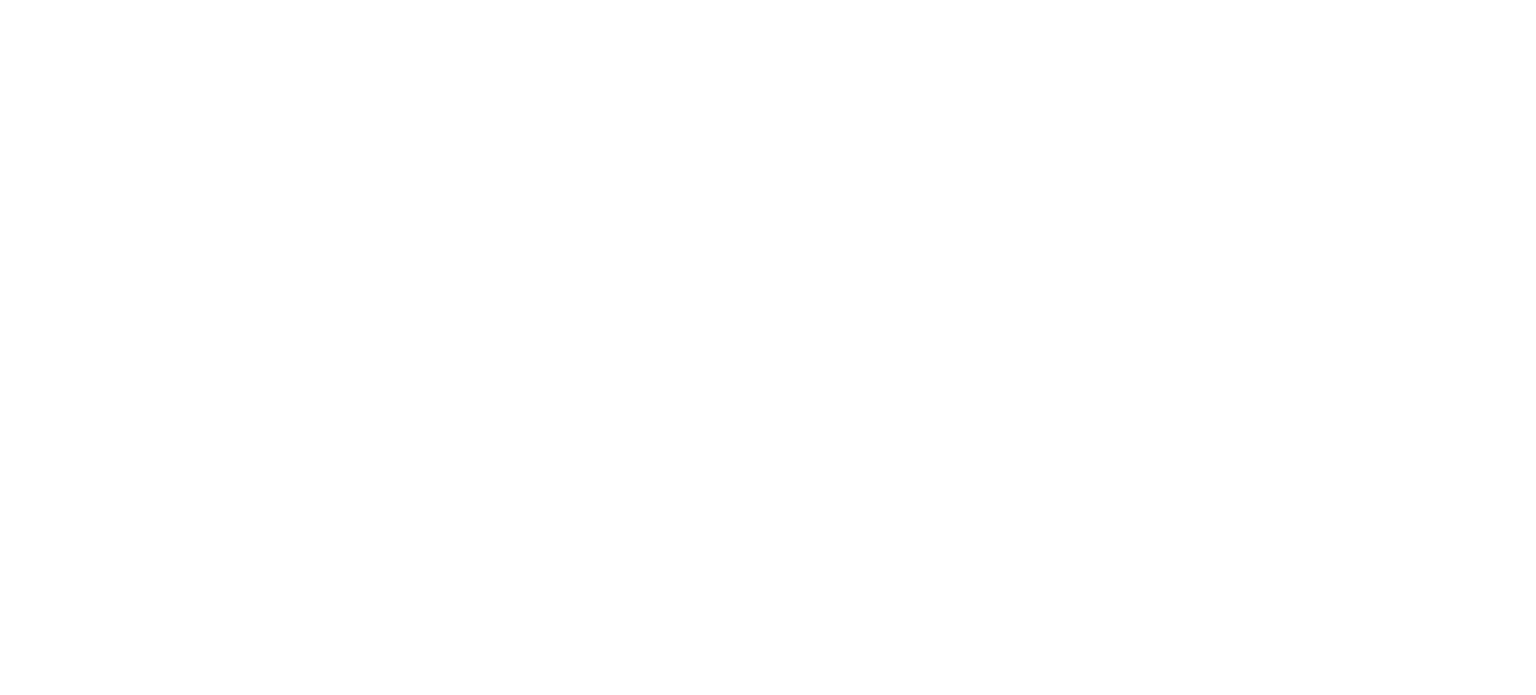 scroll, scrollTop: 0, scrollLeft: 0, axis: both 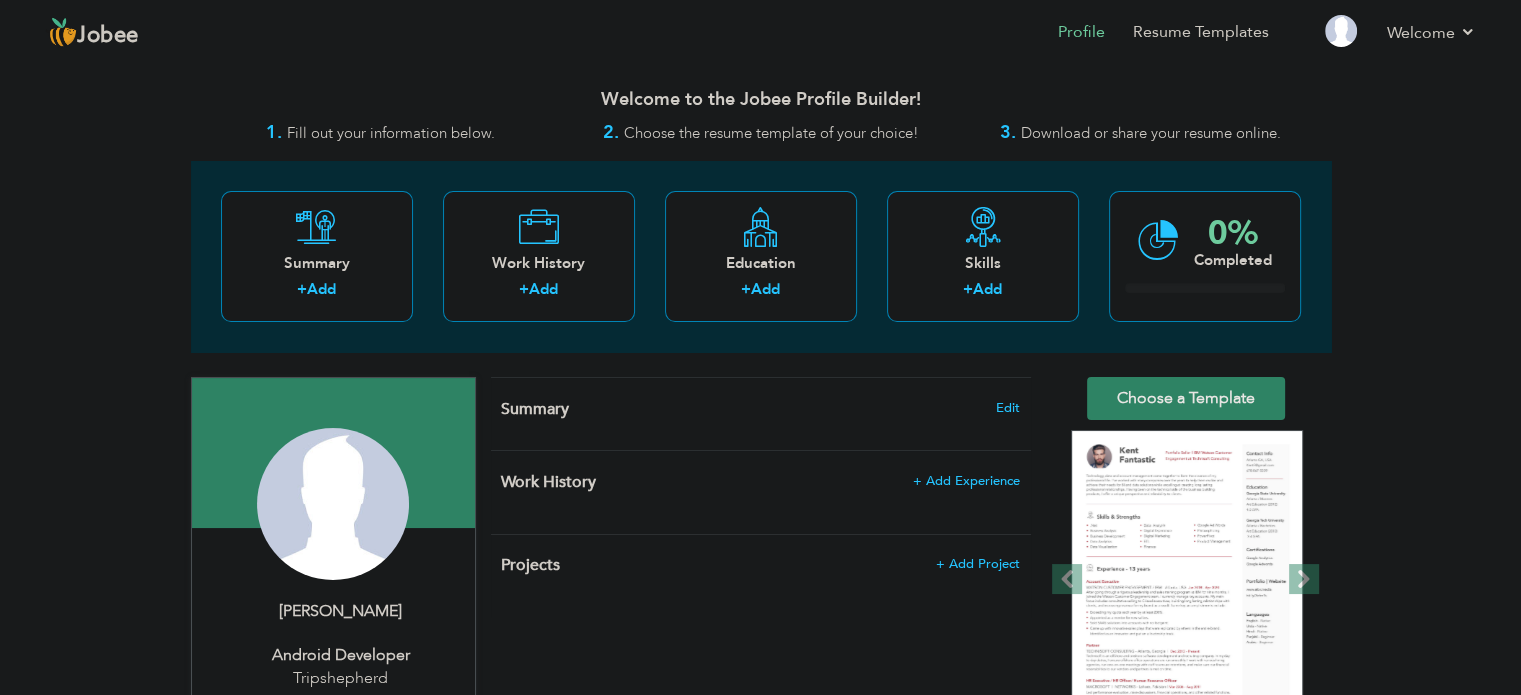 click on "Profile
Resume Templates
Resume Templates
Cover Letters
About
My Resume
Welcome
Settings
Log off" at bounding box center [760, 34] 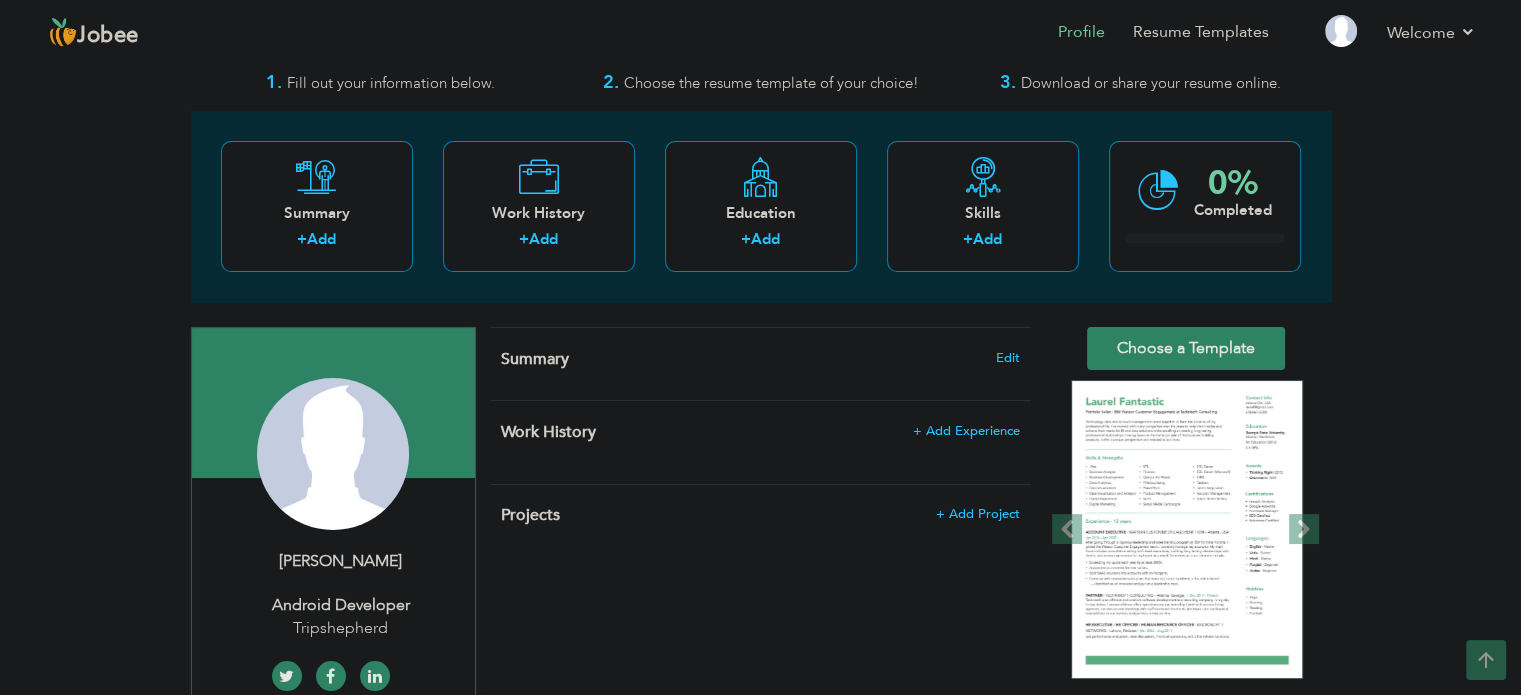 scroll, scrollTop: 39, scrollLeft: 0, axis: vertical 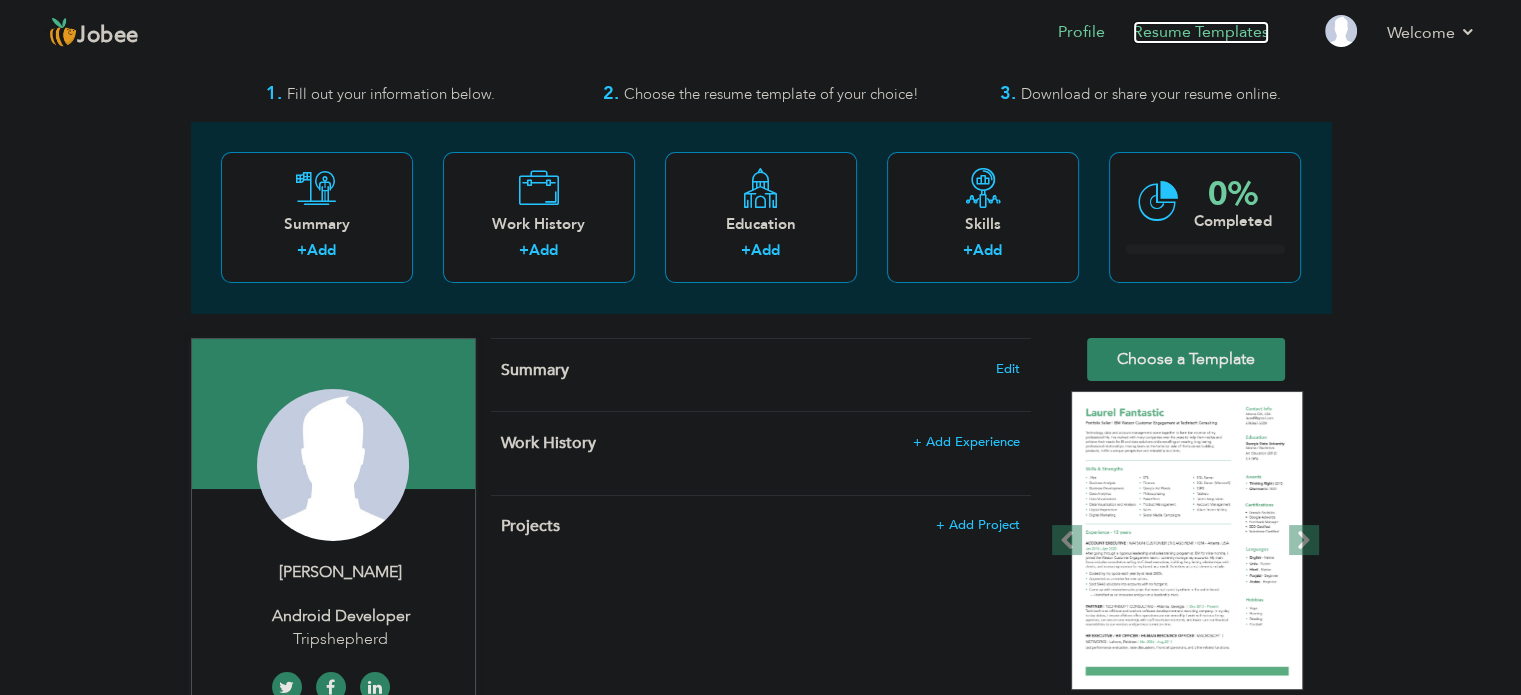 click on "Resume Templates" at bounding box center (1201, 32) 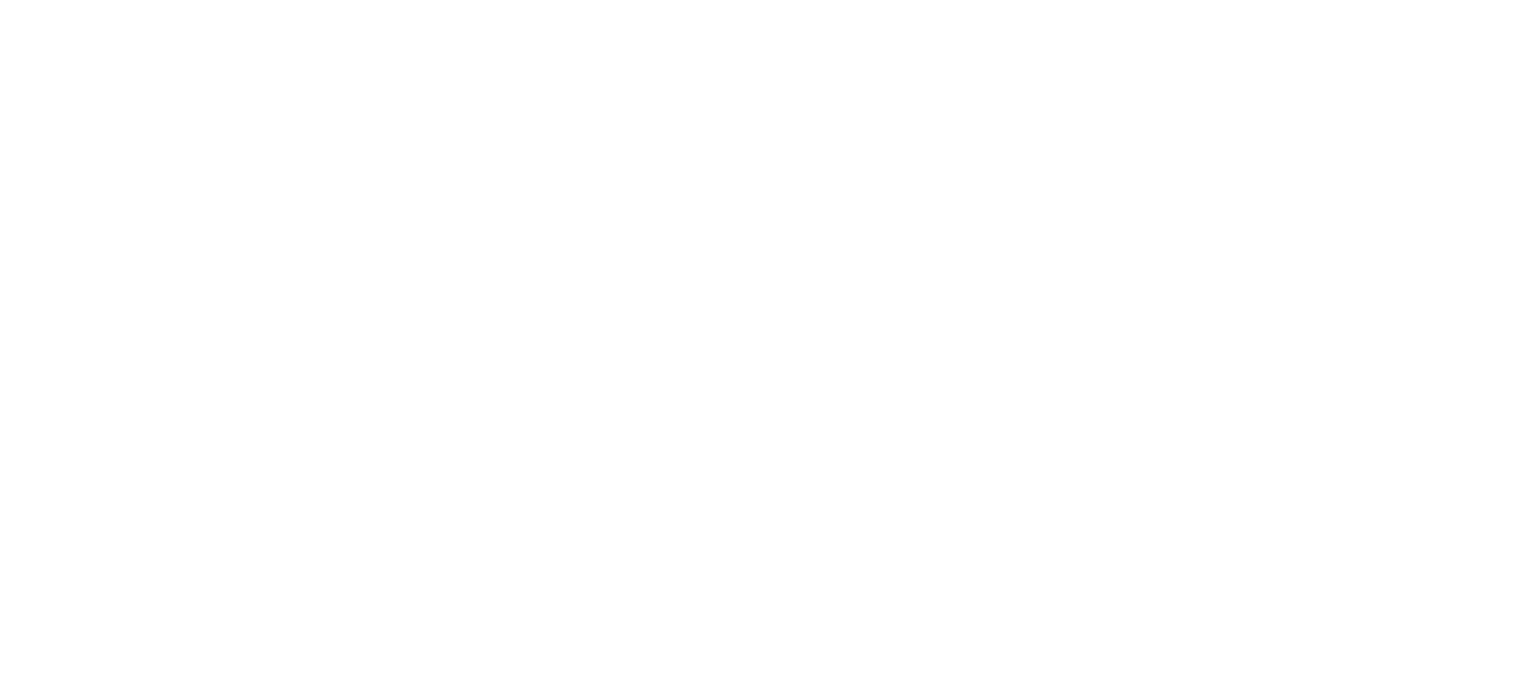 scroll, scrollTop: 0, scrollLeft: 0, axis: both 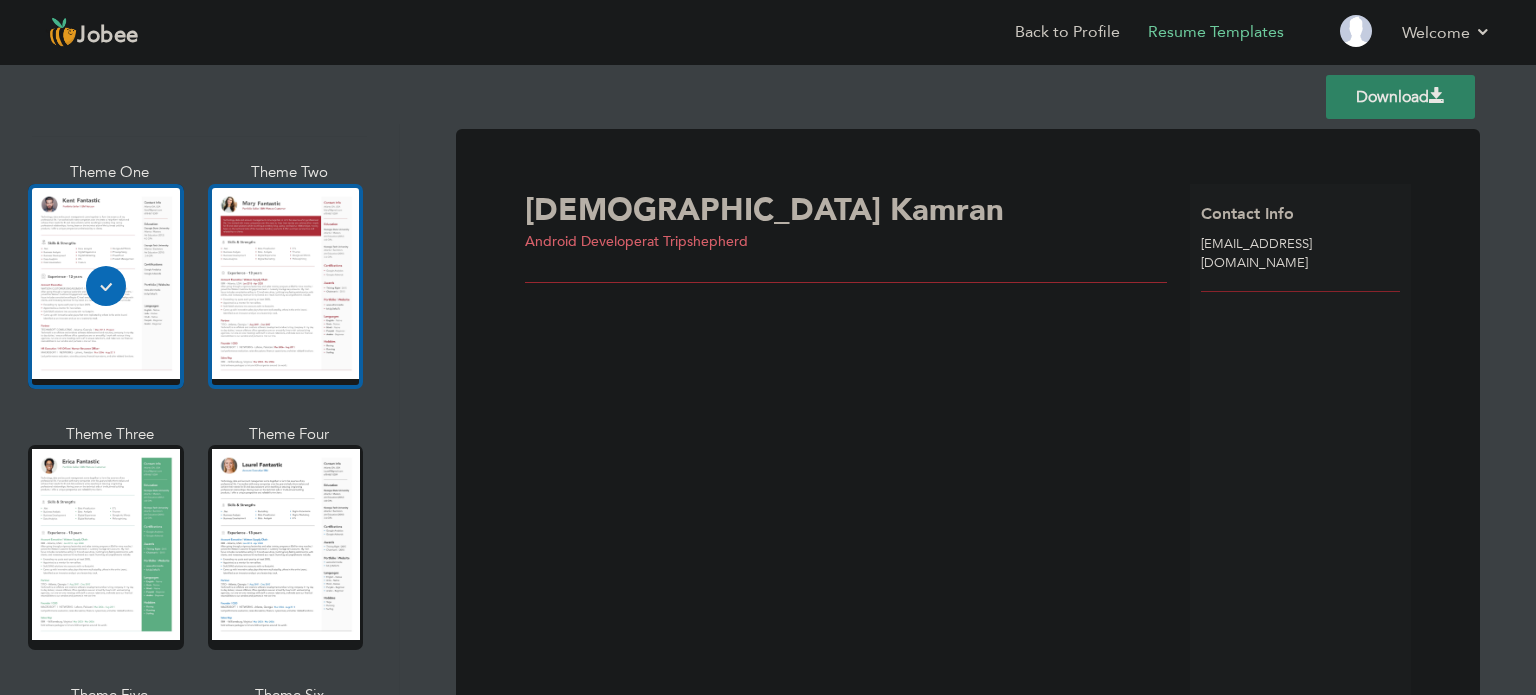 click at bounding box center (286, 286) 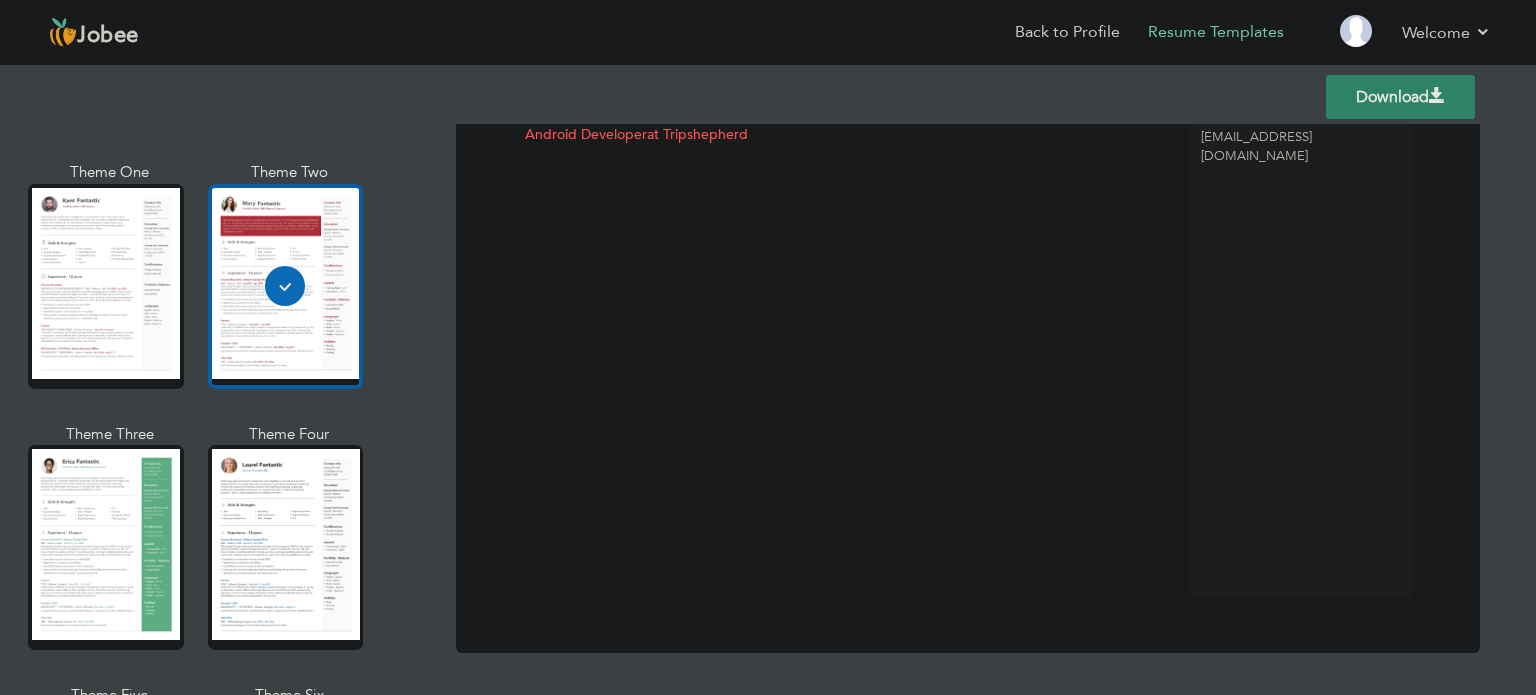 scroll, scrollTop: 0, scrollLeft: 0, axis: both 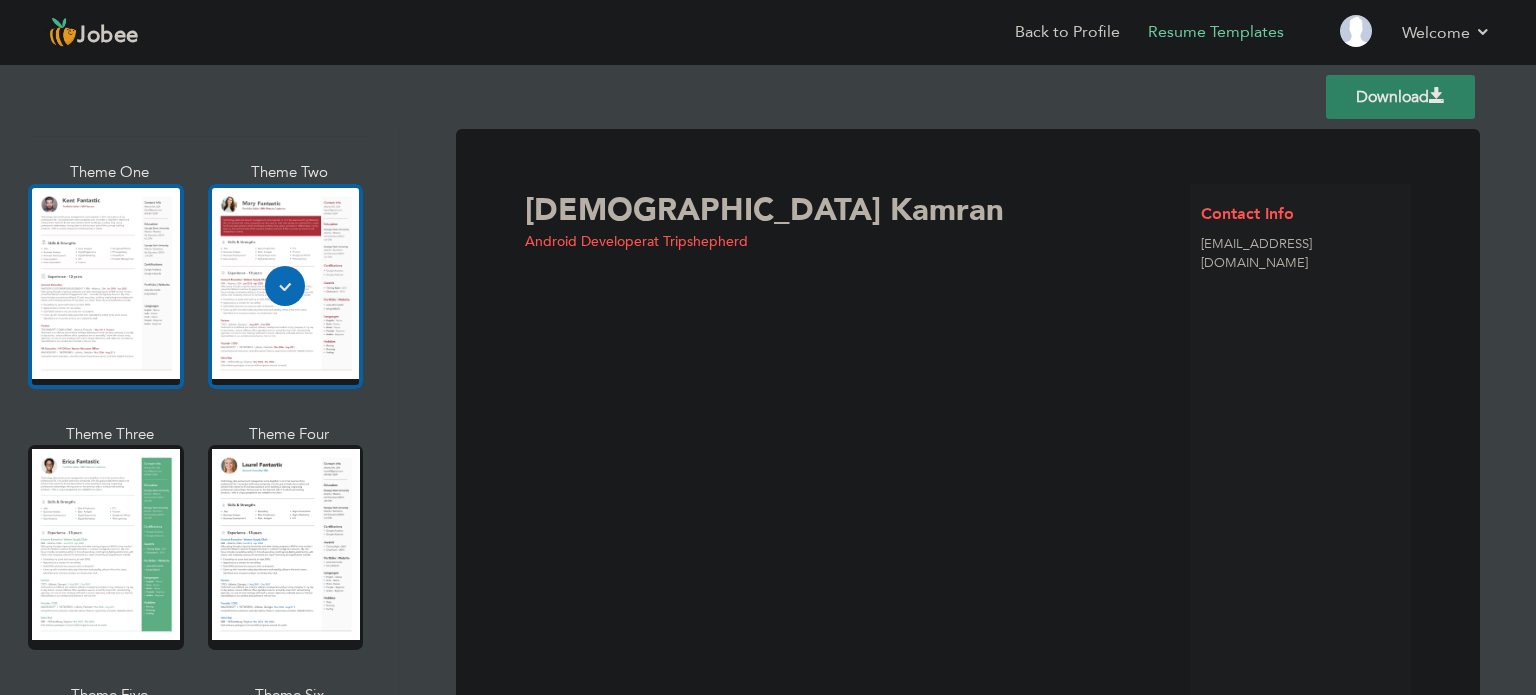 click at bounding box center [106, 286] 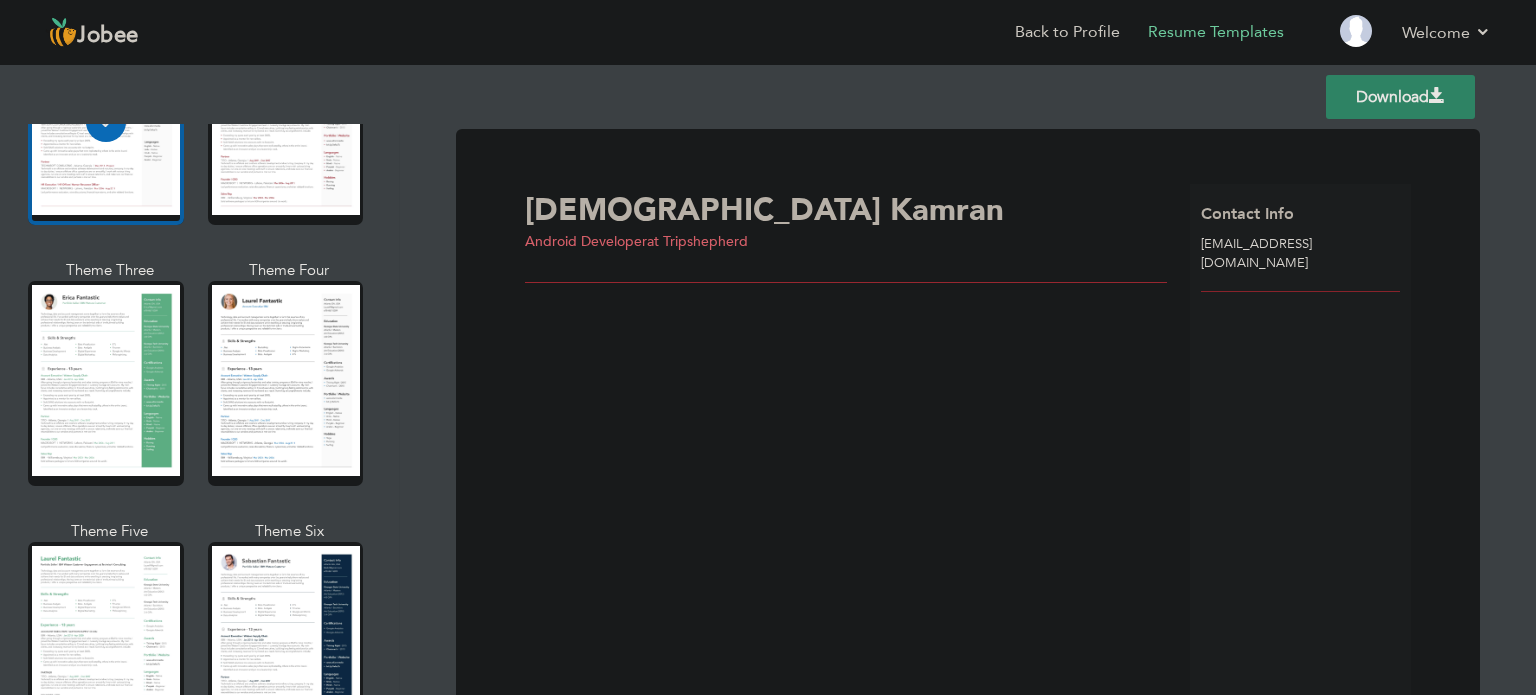 scroll, scrollTop: 0, scrollLeft: 0, axis: both 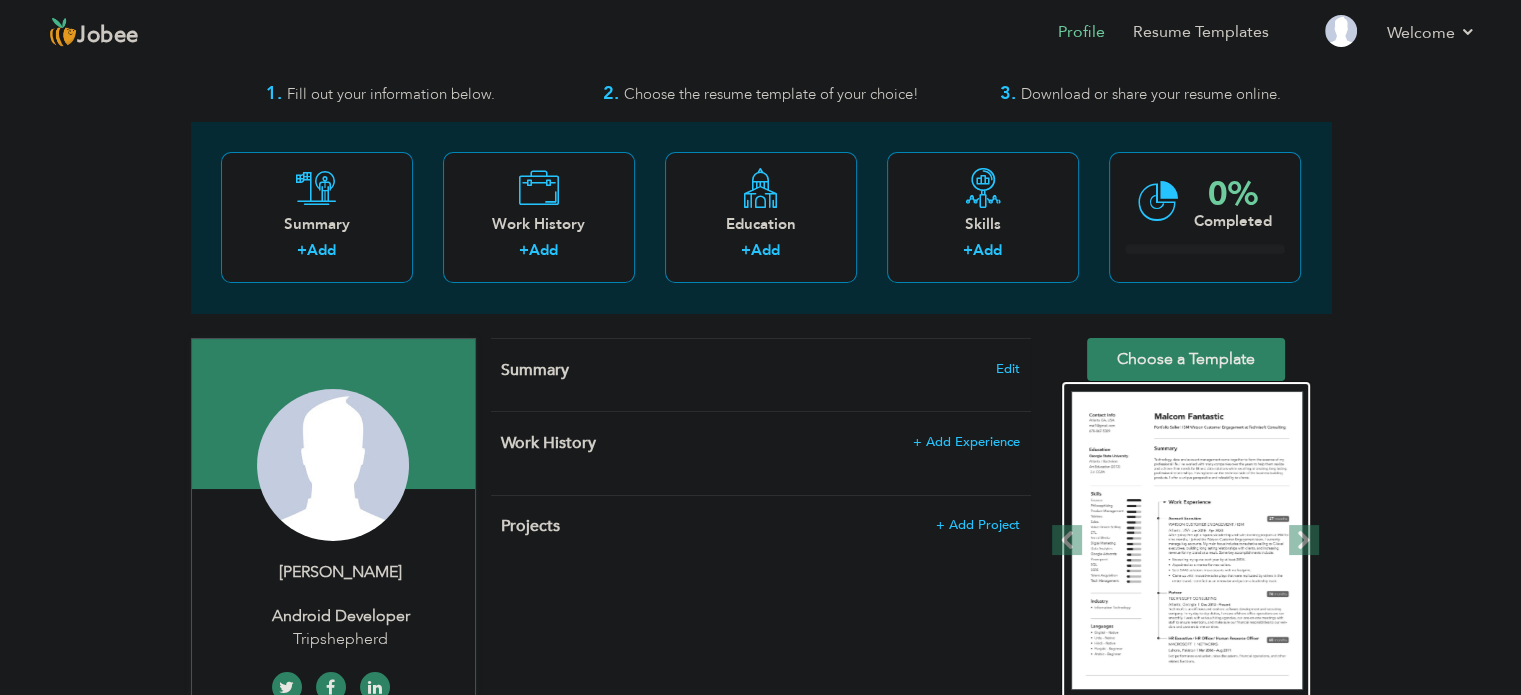 click at bounding box center (1187, 541) 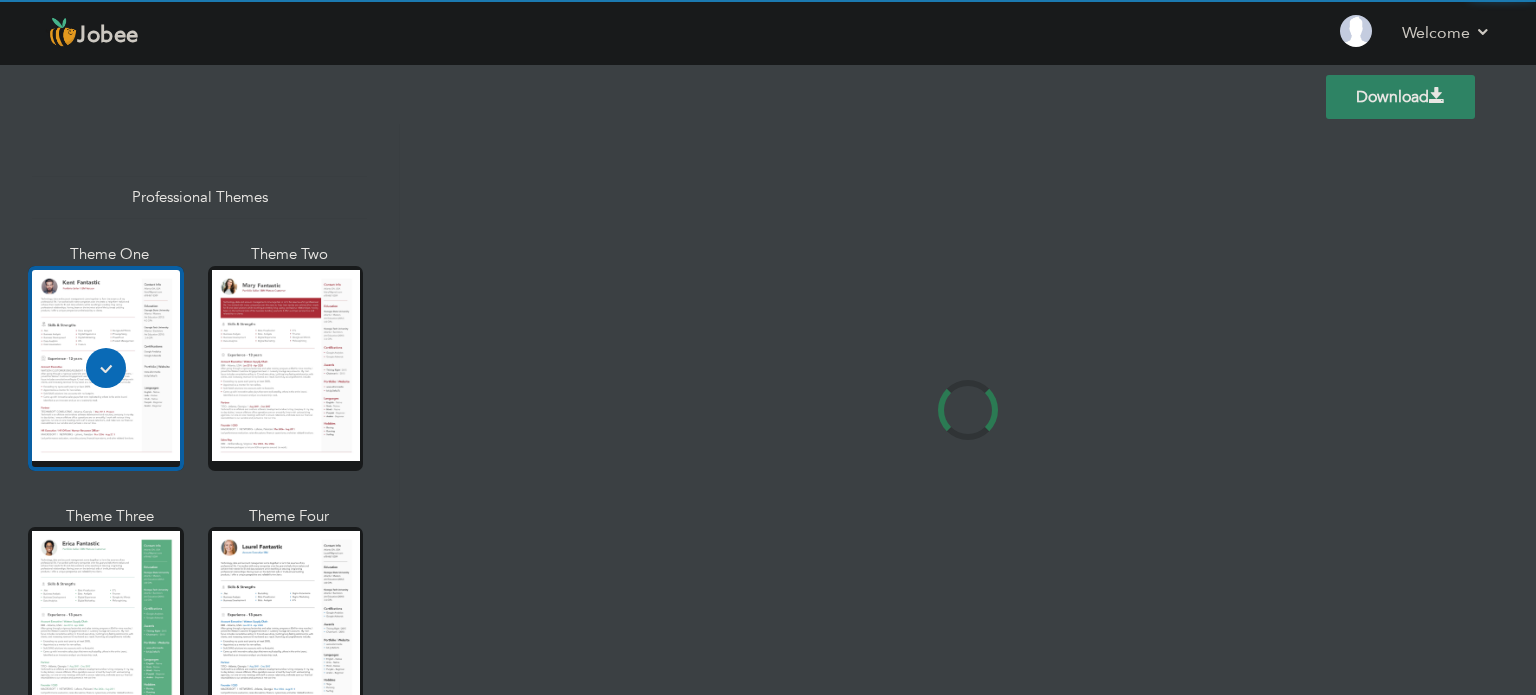 scroll, scrollTop: 0, scrollLeft: 0, axis: both 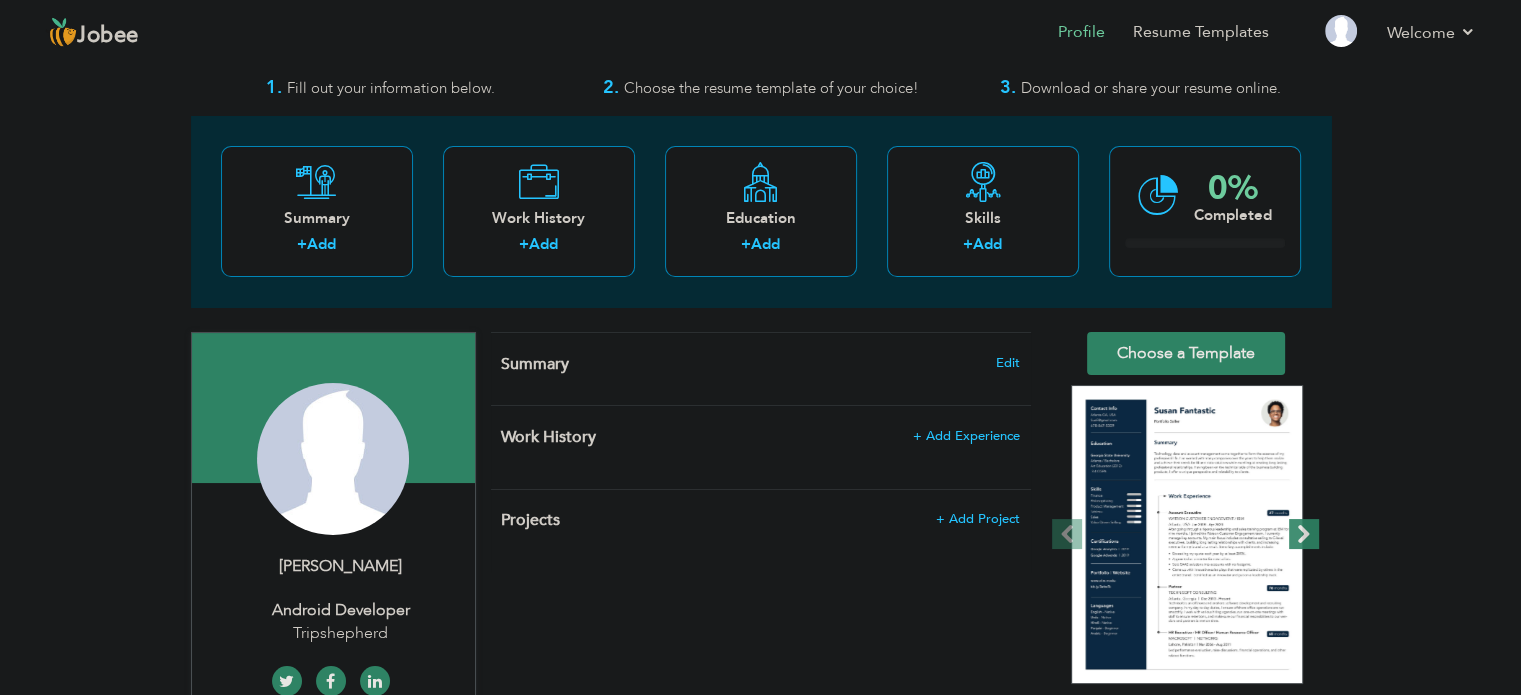 click at bounding box center (1304, 534) 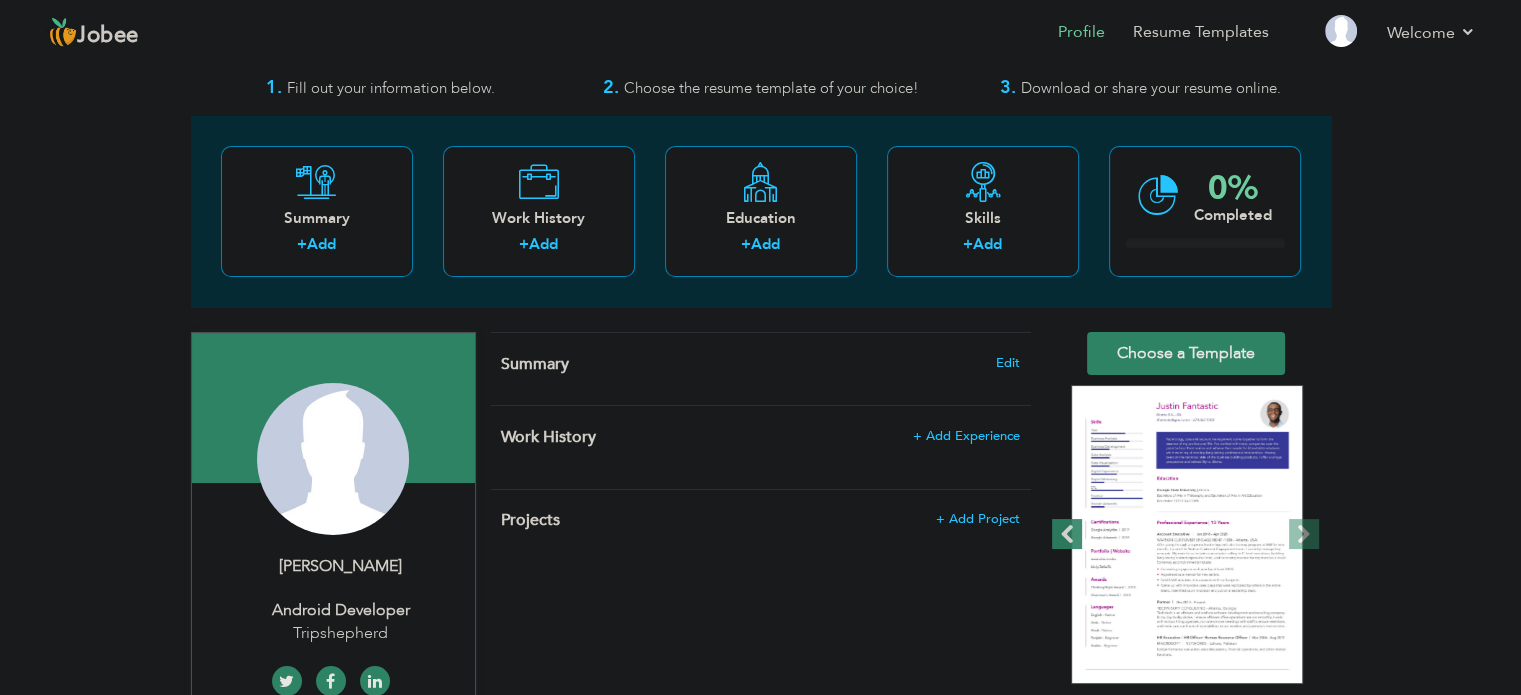 click at bounding box center (1067, 534) 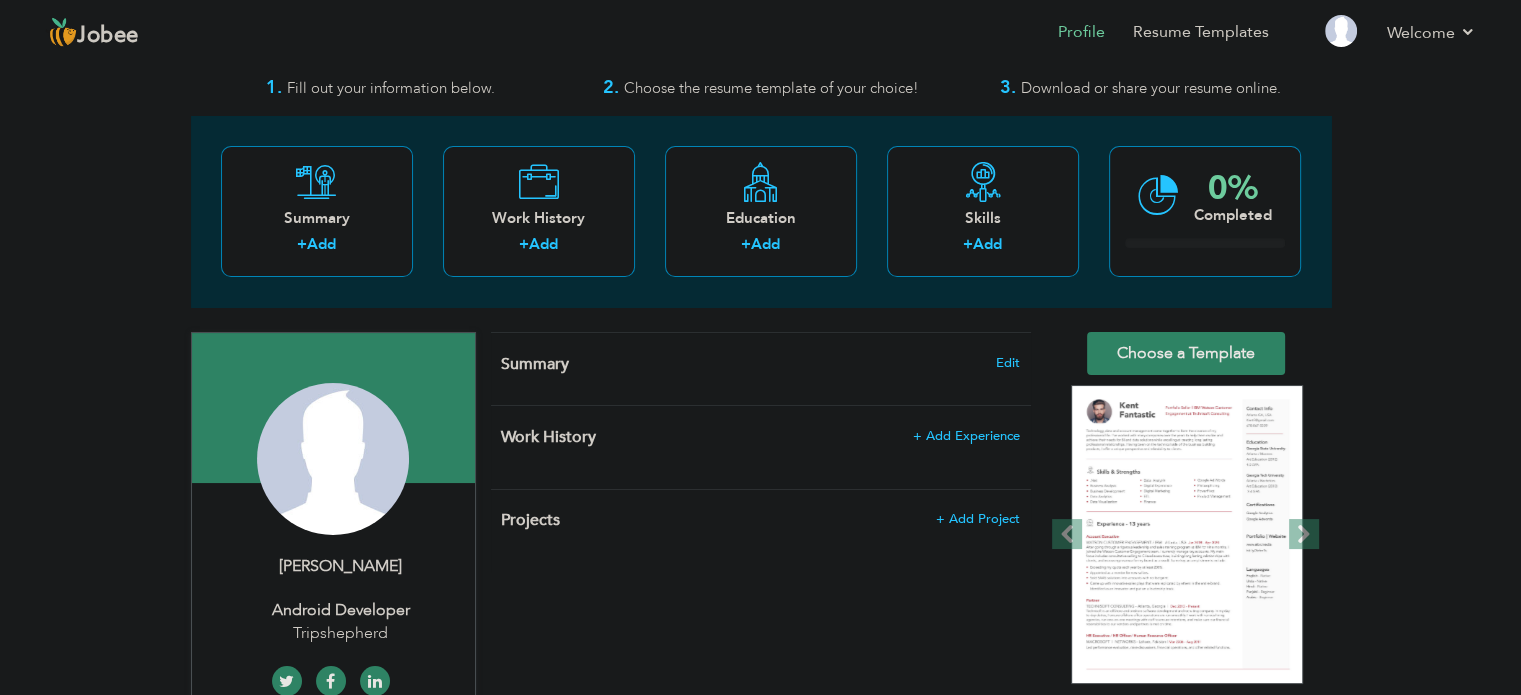 click on "Choose a Template
‹" at bounding box center [1188, 811] 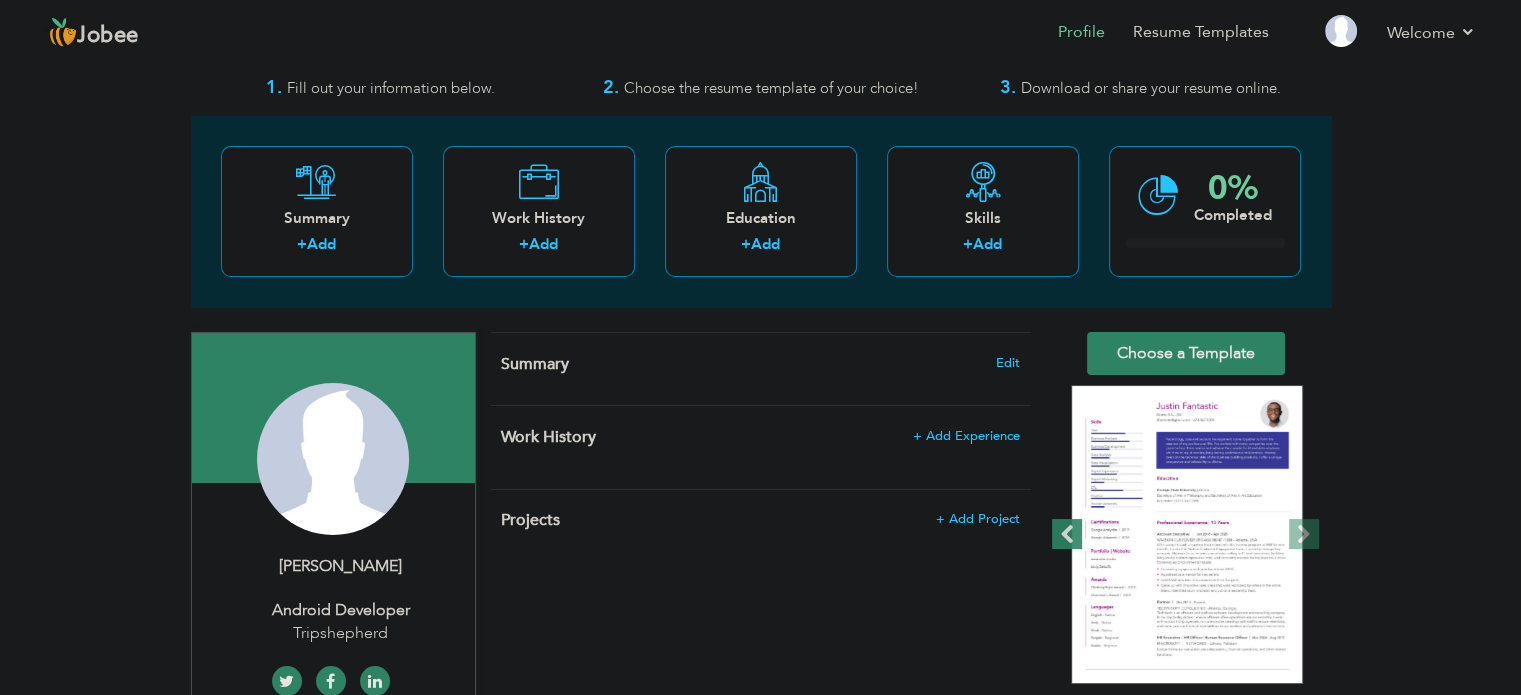click at bounding box center [1067, 534] 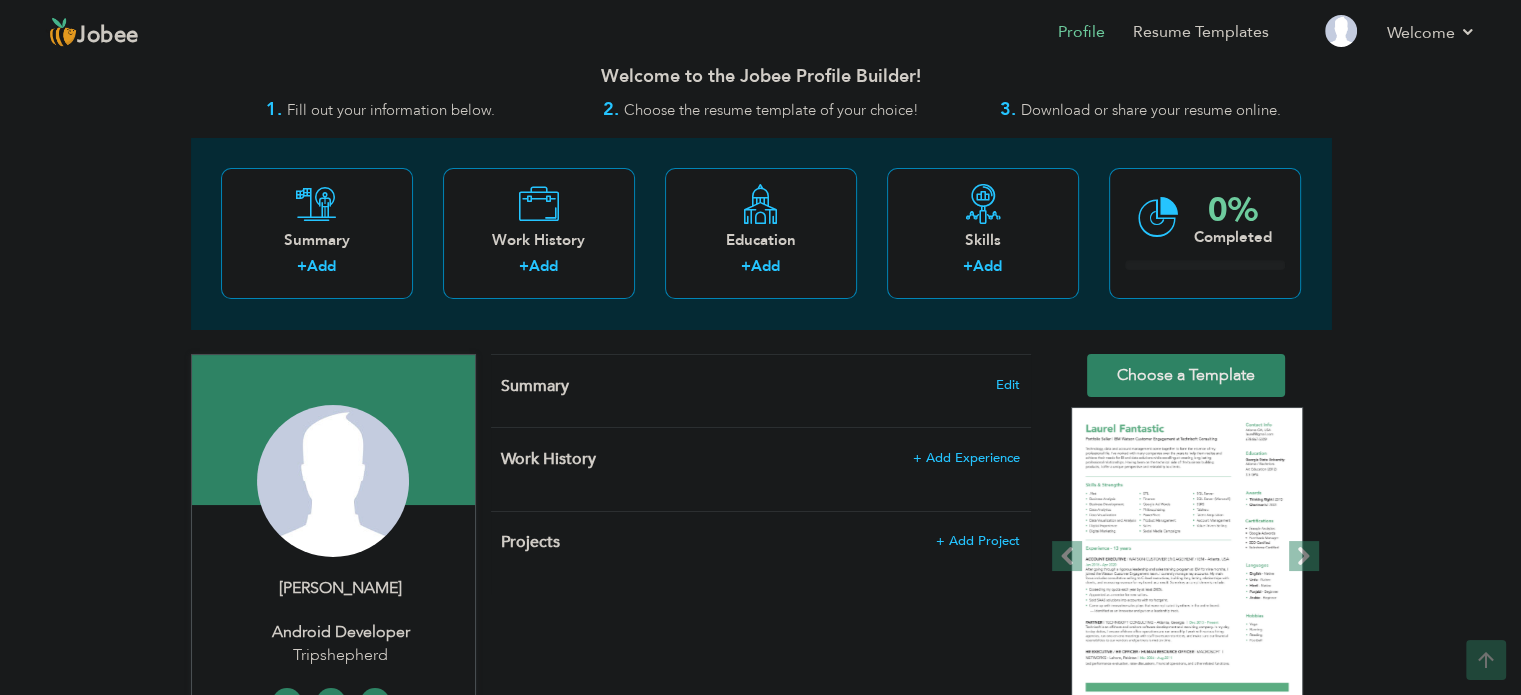 scroll, scrollTop: 8, scrollLeft: 0, axis: vertical 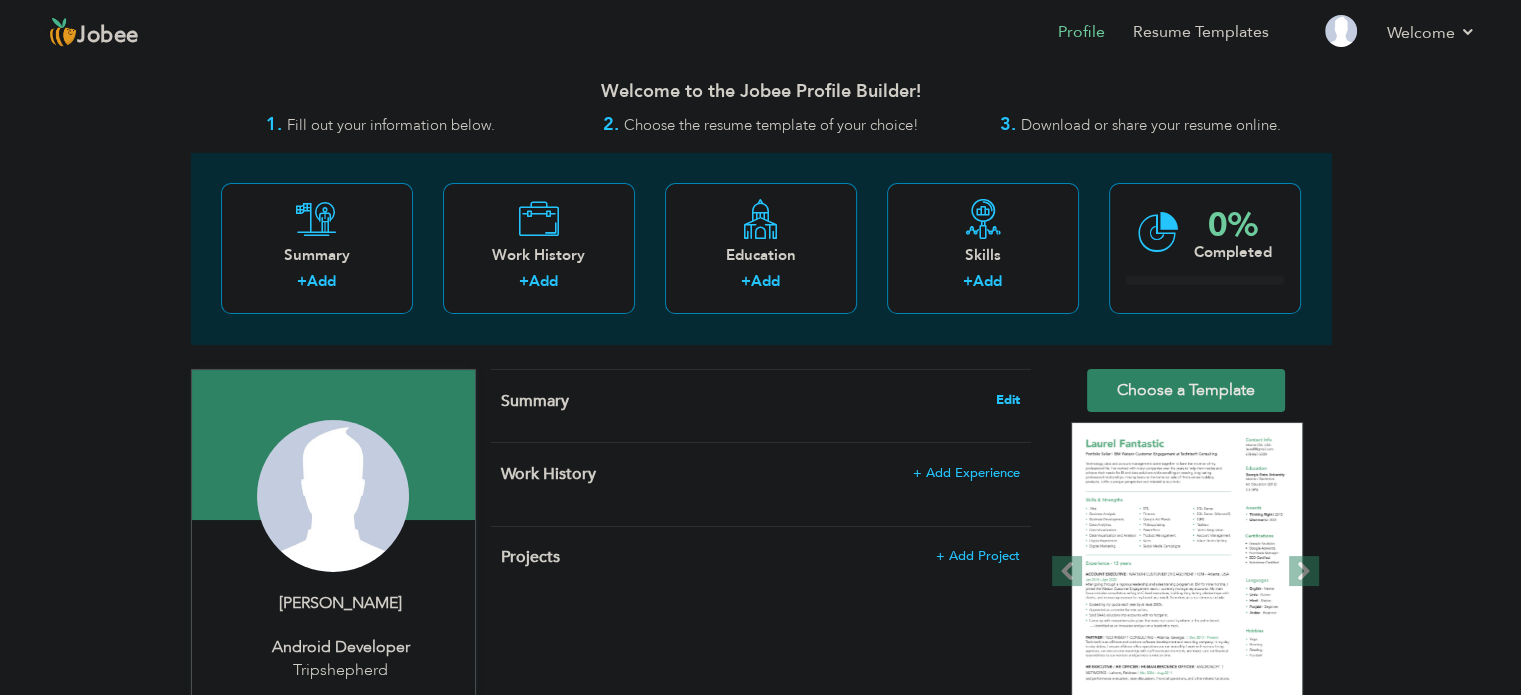 click on "Edit" at bounding box center (1008, 400) 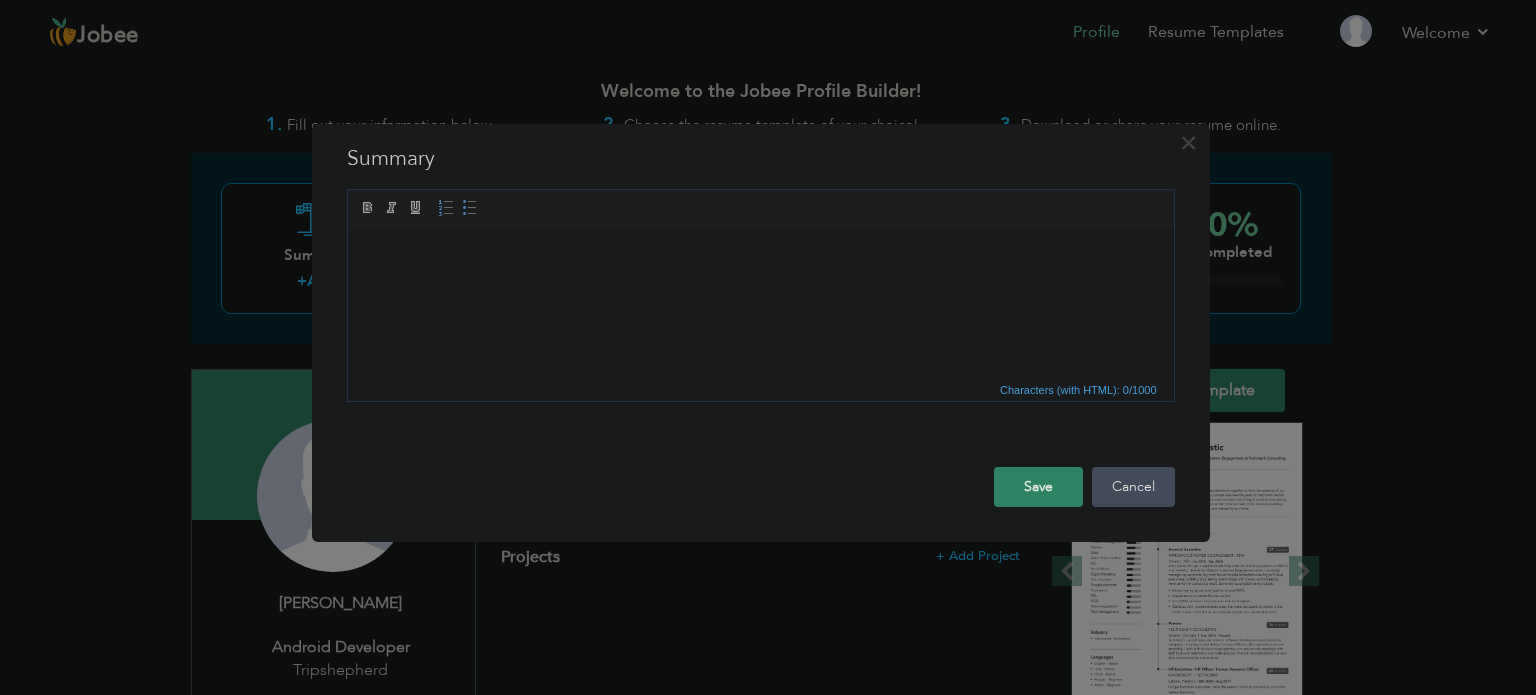 click on "Cancel" at bounding box center [1133, 487] 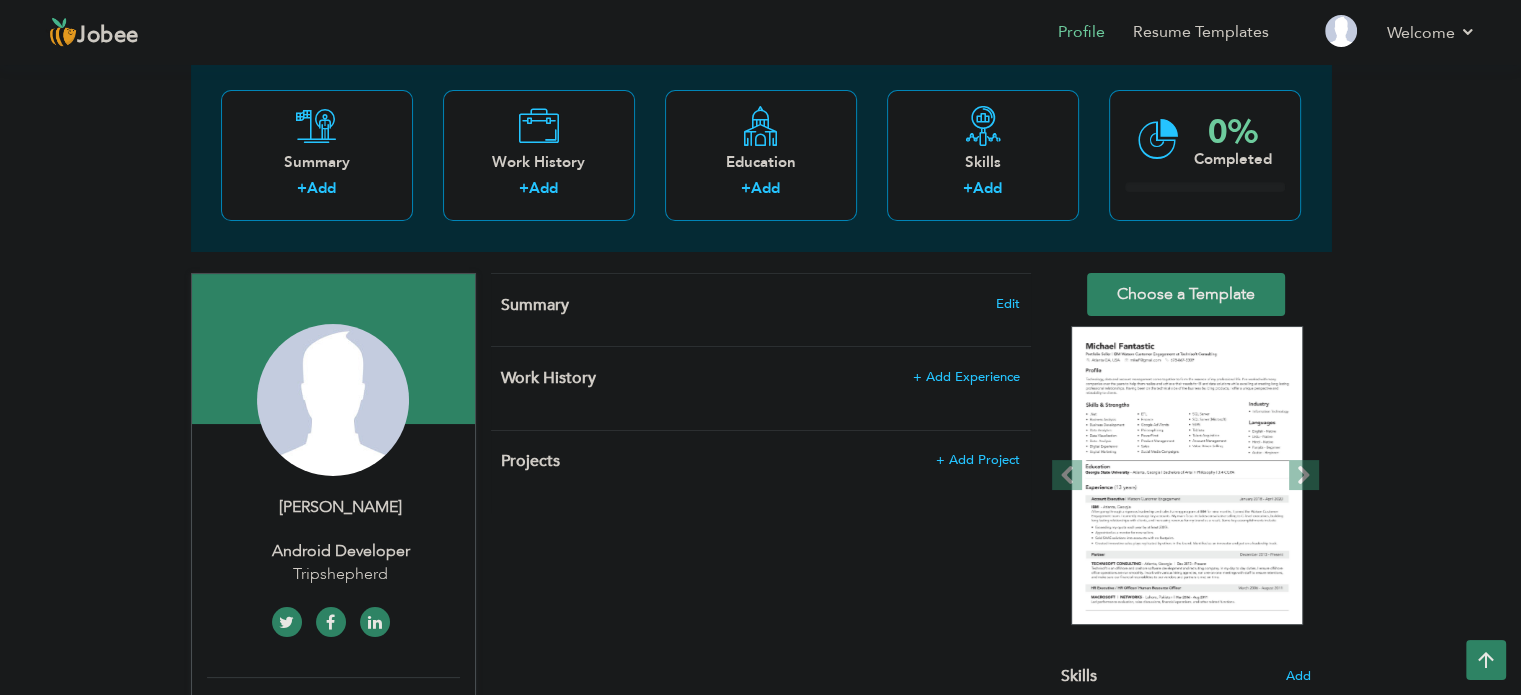 scroll, scrollTop: 104, scrollLeft: 0, axis: vertical 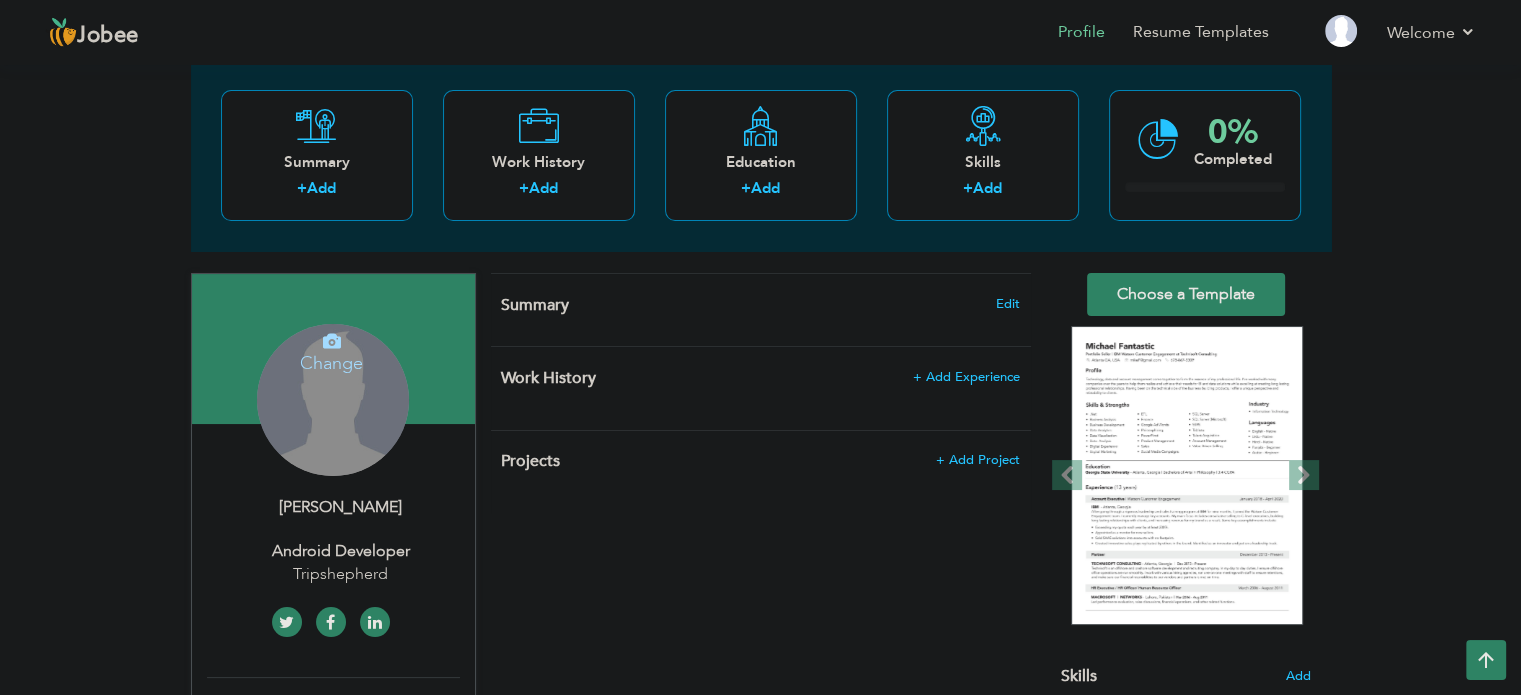 click on "Change
Remove" at bounding box center [333, 400] 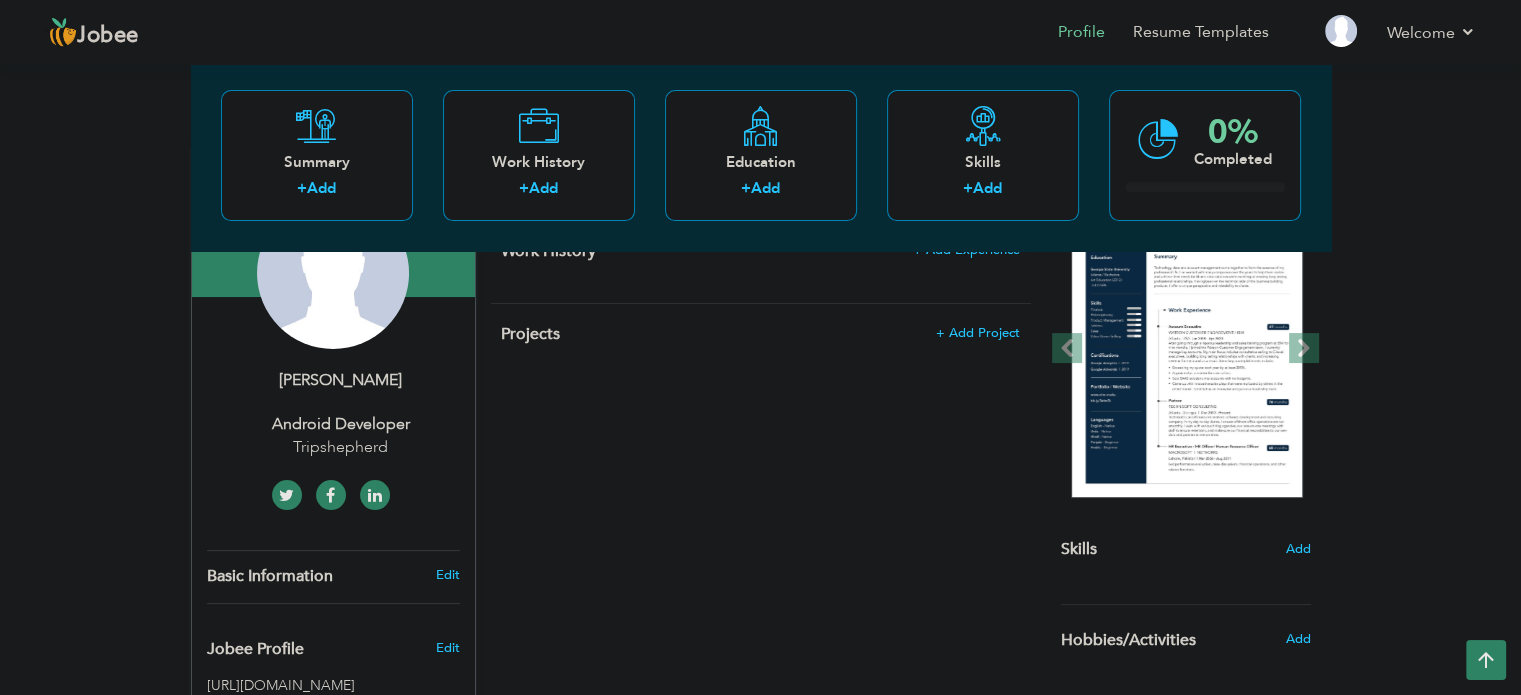 scroll, scrollTop: 240, scrollLeft: 0, axis: vertical 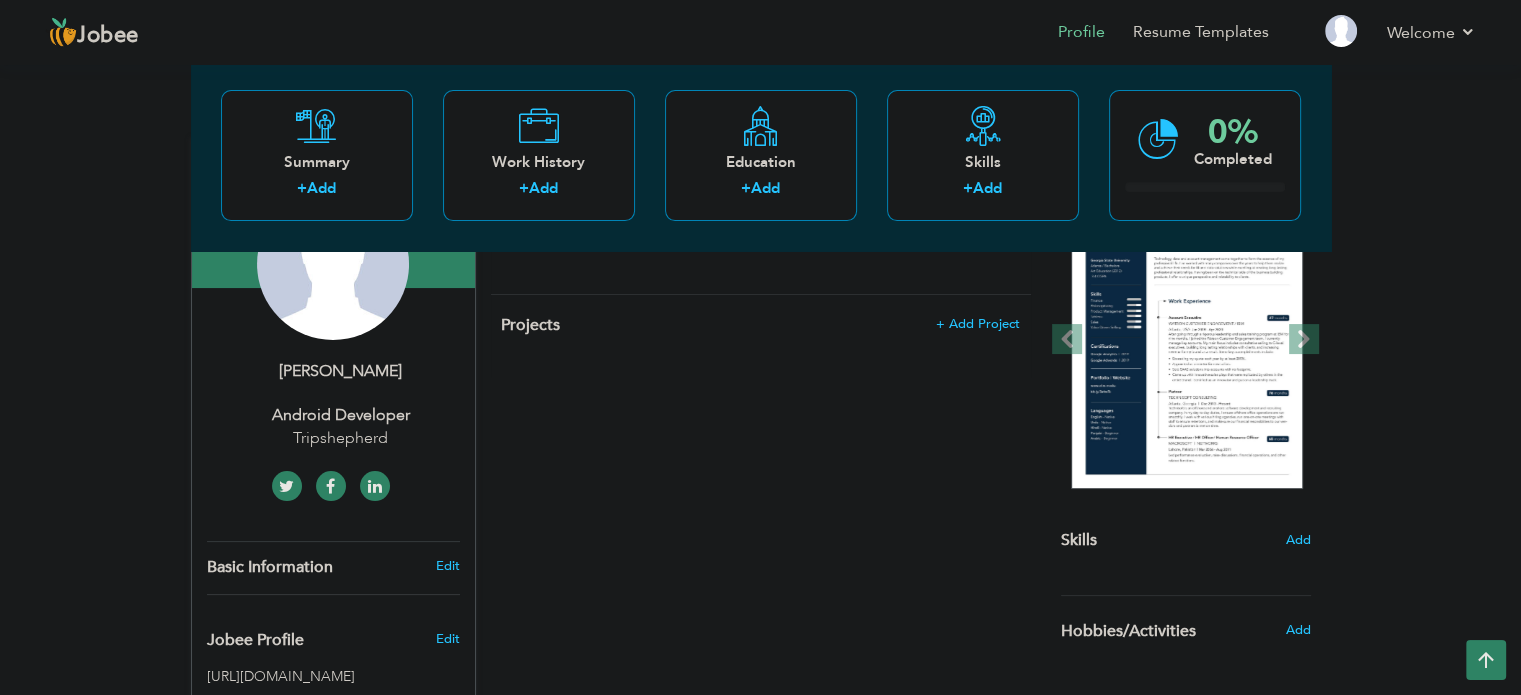 click at bounding box center [375, 487] 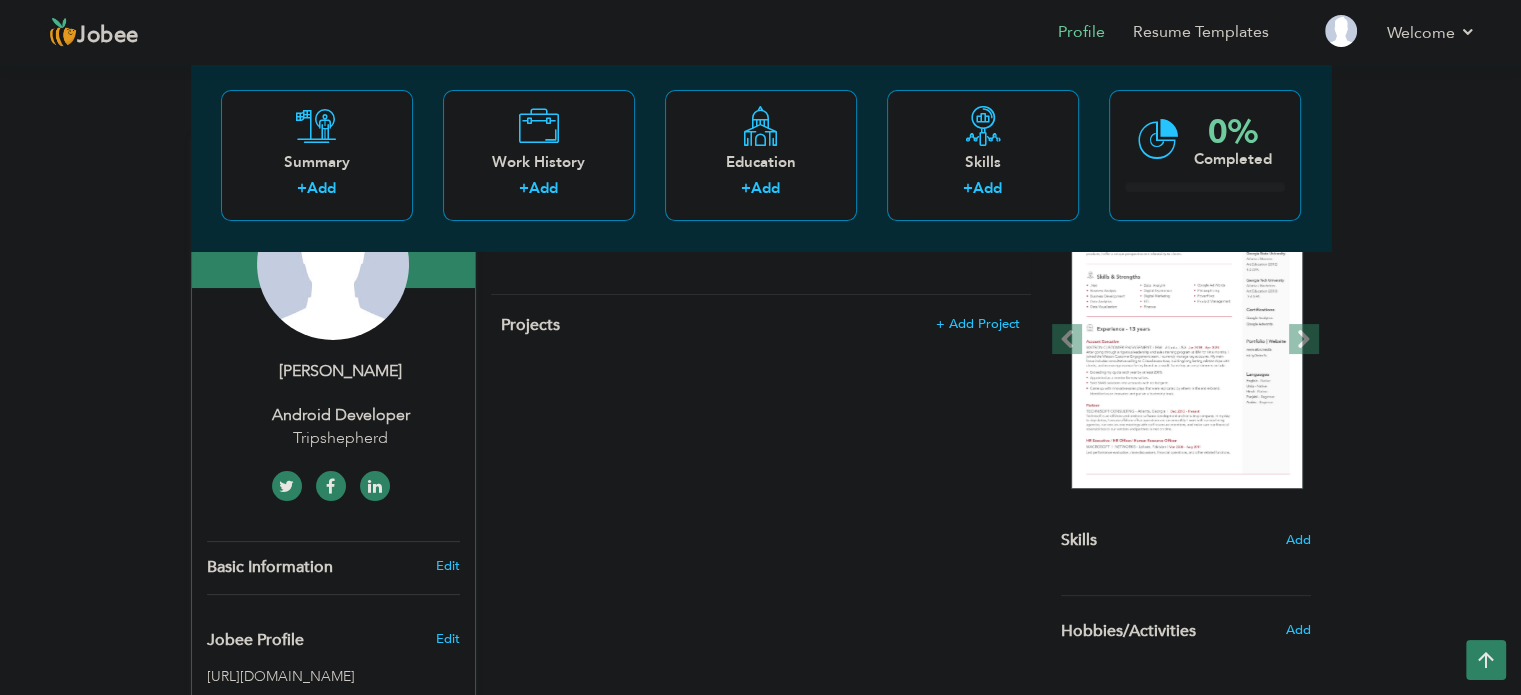 click at bounding box center [375, 486] 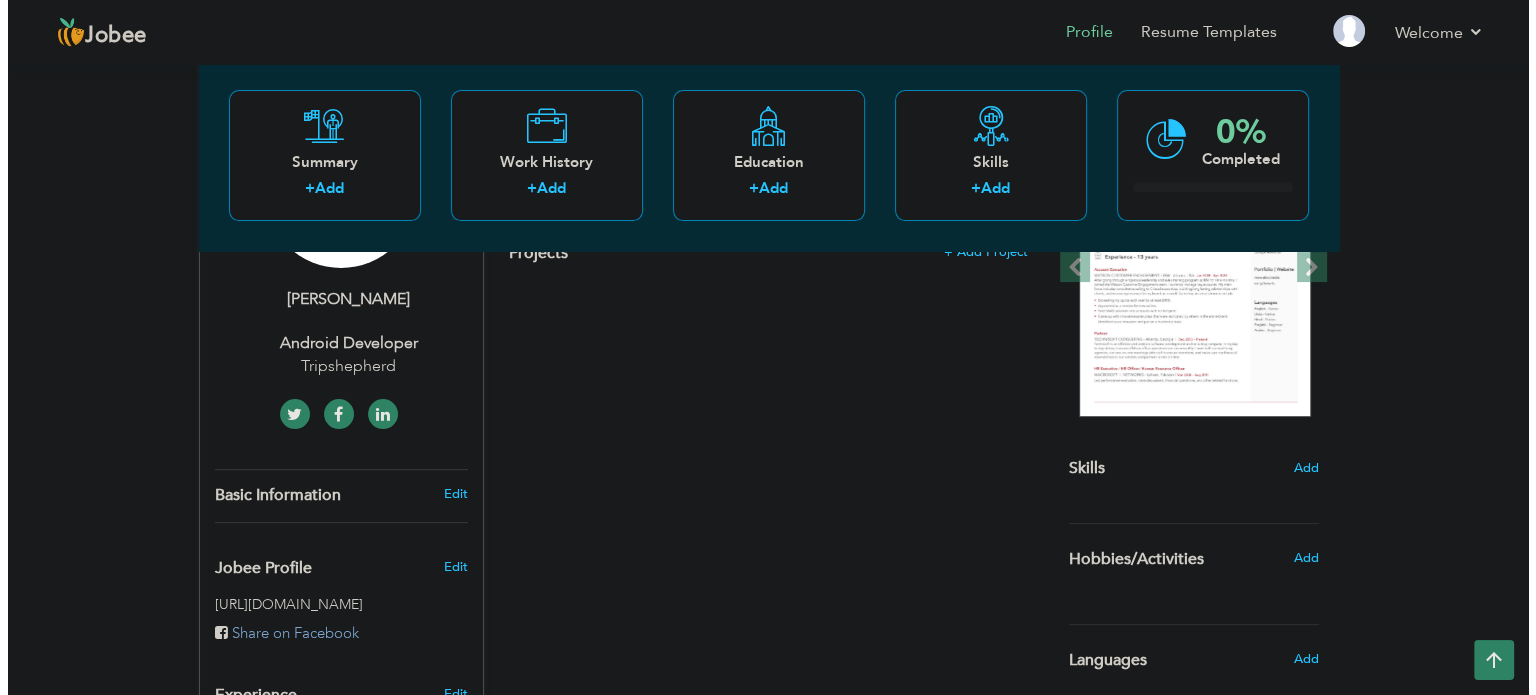 scroll, scrollTop: 319, scrollLeft: 0, axis: vertical 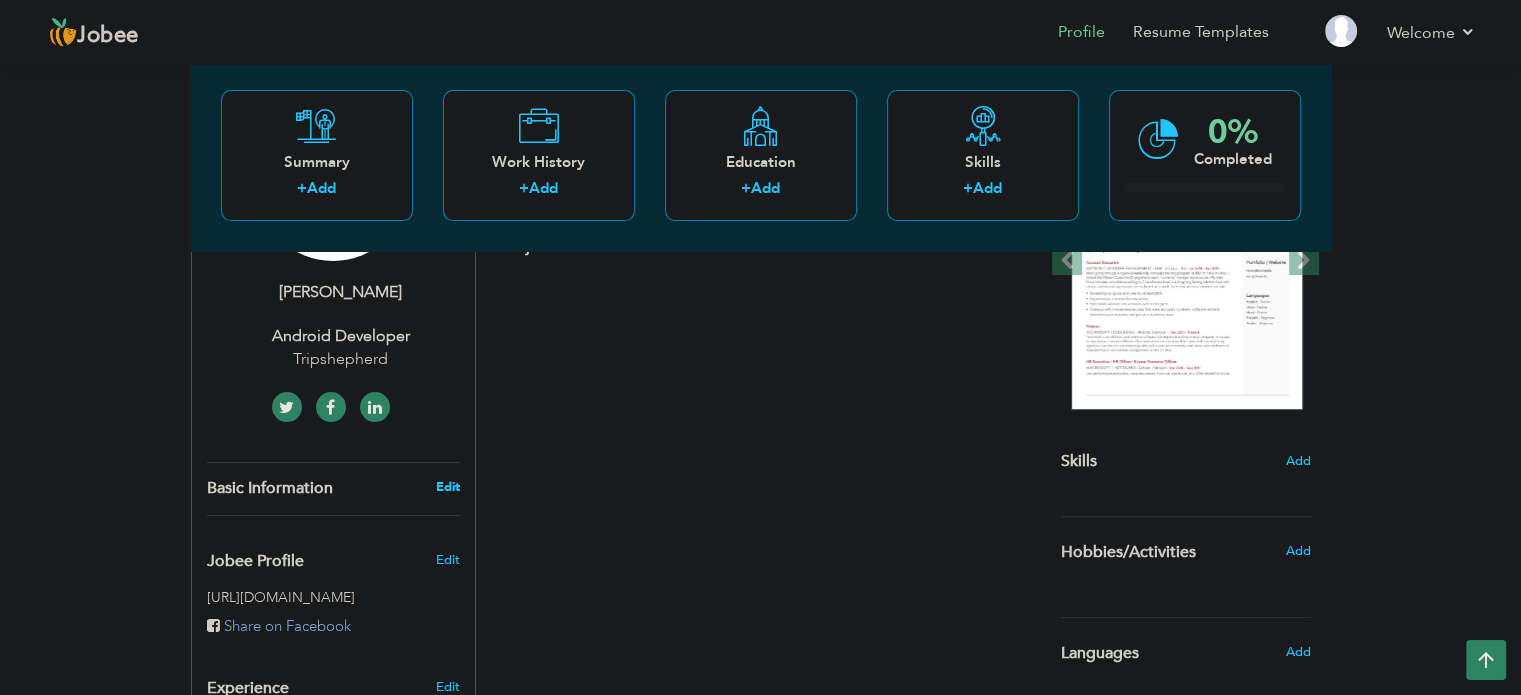 click on "Edit" at bounding box center (447, 487) 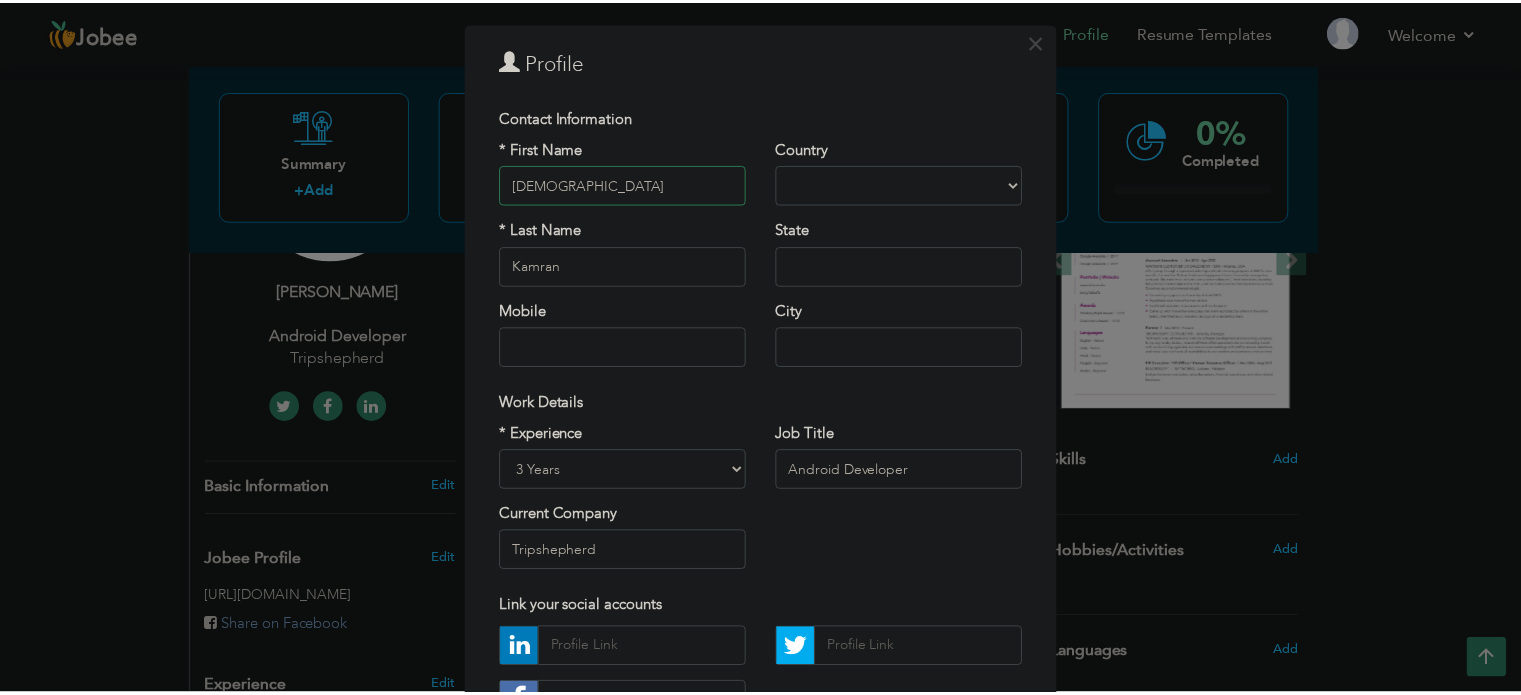 scroll, scrollTop: 60, scrollLeft: 0, axis: vertical 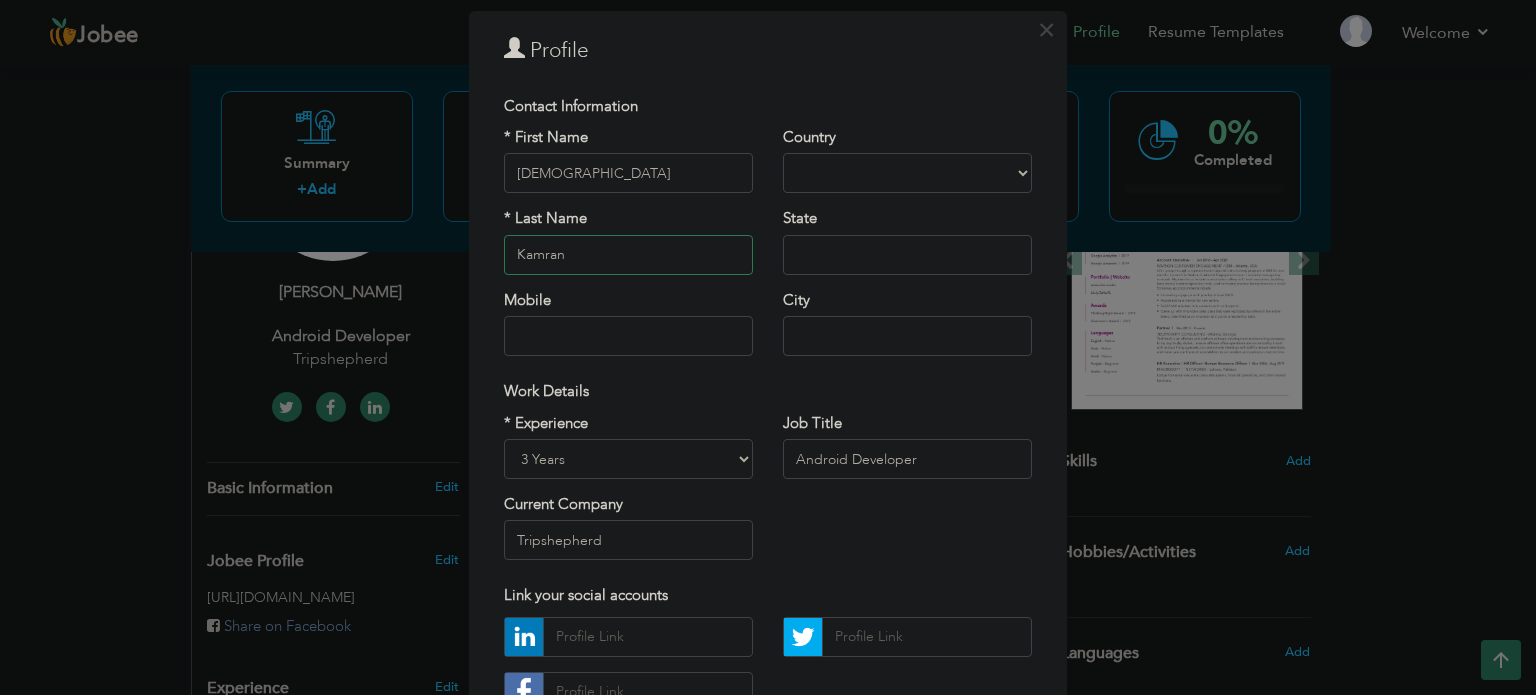 click on "Kamran" at bounding box center (628, 255) 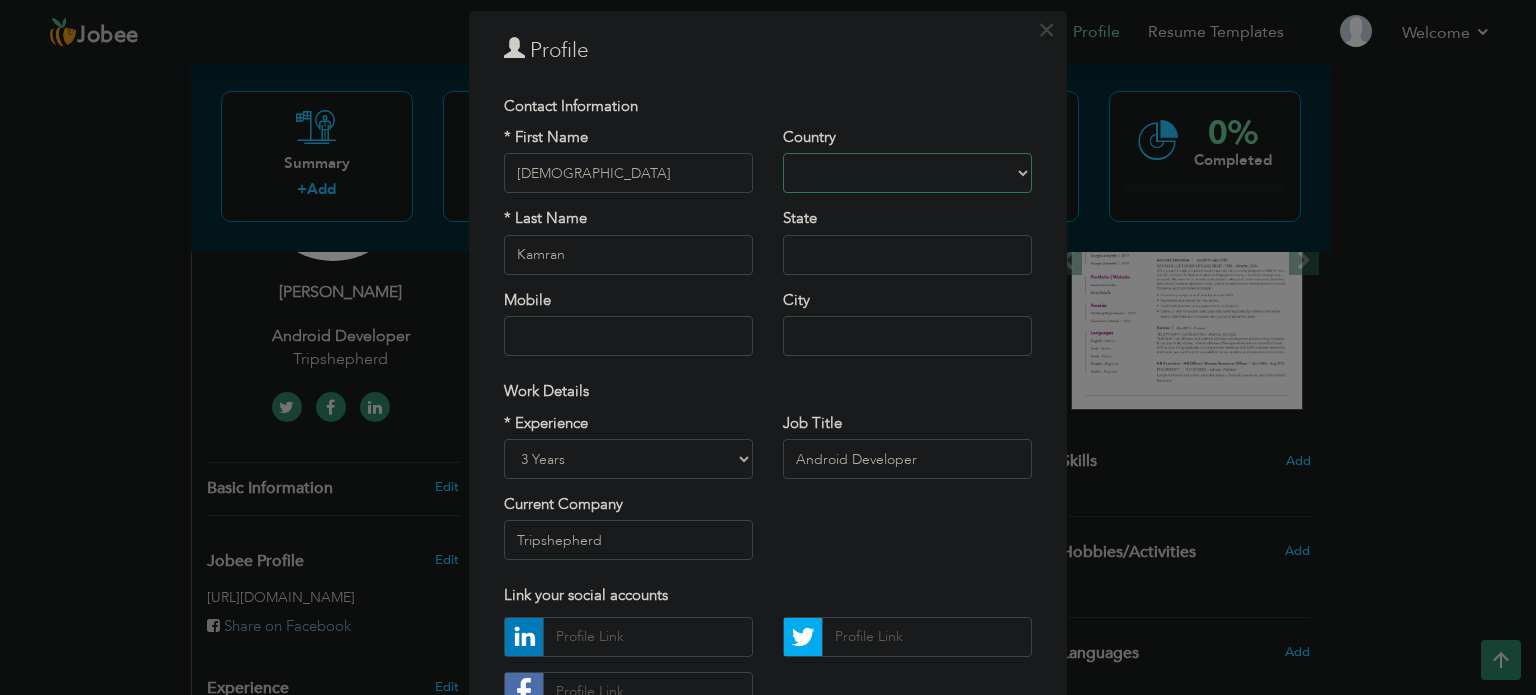 click on "Afghanistan Albania Algeria American Samoa Andorra Angola Anguilla Antarctica Antigua and Barbuda Argentina Armenia Aruba Australia Austria Azerbaijan Bahamas Bahrain Bangladesh Barbados Belarus Belgium Belize Benin Bermuda Bhutan Bolivia Bosnia-Herzegovina Botswana Bouvet Island Brazil British Indian Ocean Territory Brunei Darussalam Bulgaria Burkina Faso Burundi Cambodia Cameroon Canada Cape Verde Cayman Islands Central African Republic Chad Chile China Christmas Island Cocos (Keeling) Islands Colombia Comoros Congo Congo, Dem. Republic Cook Islands Costa Rica Croatia Cuba Cyprus Czech Rep Denmark Djibouti Dominica Dominican Republic Ecuador Egypt El Salvador Equatorial Guinea Eritrea Estonia Ethiopia European Union Falkland Islands (Malvinas) Faroe Islands Fiji Finland France French Guiana French Southern Territories Gabon Gambia Georgia Germany Ghana Gibraltar Great Britain Greece Greenland Grenada Guadeloupe (French) Guam (USA) Guatemala Guernsey Guinea Guinea Bissau Guyana Haiti Honduras Hong Kong India" at bounding box center [907, 173] 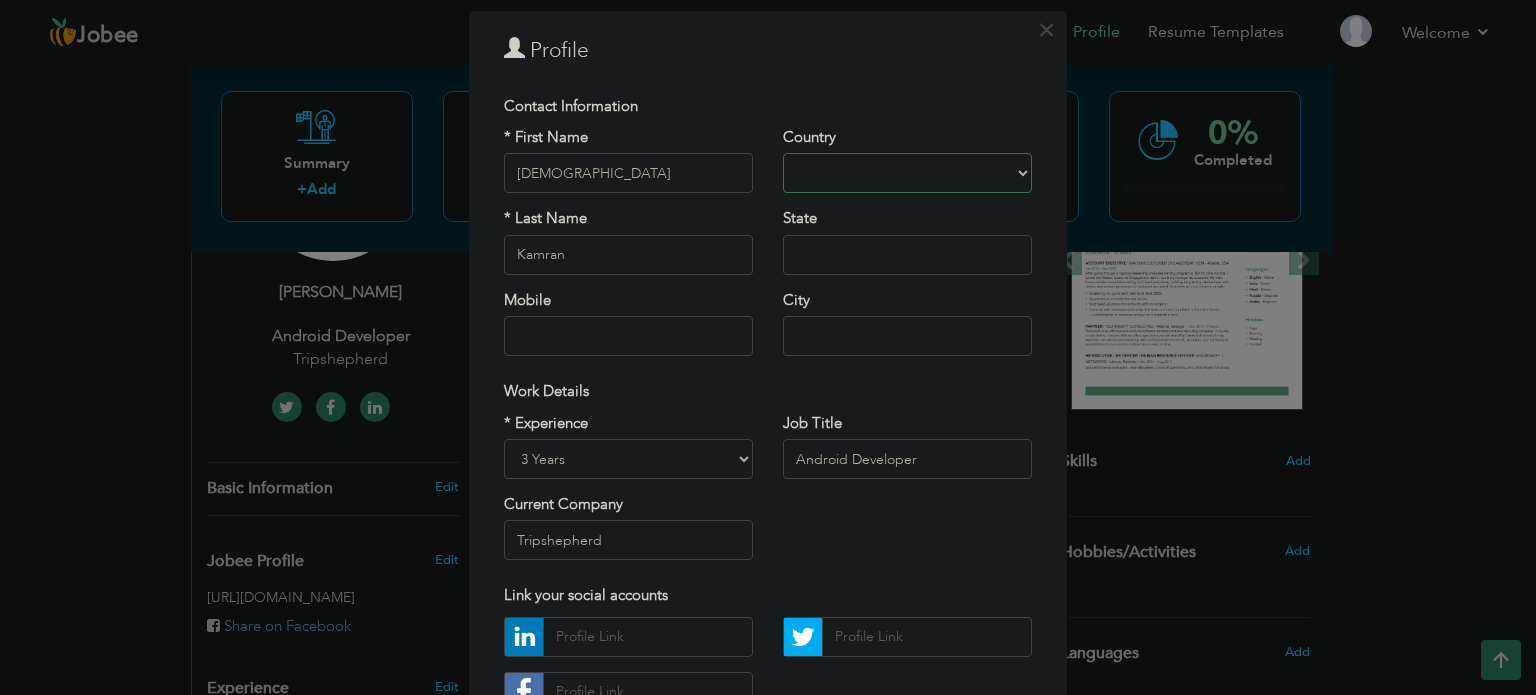click on "Afghanistan Albania Algeria American Samoa Andorra Angola Anguilla Antarctica Antigua and Barbuda Argentina Armenia Aruba Australia Austria Azerbaijan Bahamas Bahrain Bangladesh Barbados Belarus Belgium Belize Benin Bermuda Bhutan Bolivia Bosnia-Herzegovina Botswana Bouvet Island Brazil British Indian Ocean Territory Brunei Darussalam Bulgaria Burkina Faso Burundi Cambodia Cameroon Canada Cape Verde Cayman Islands Central African Republic Chad Chile China Christmas Island Cocos (Keeling) Islands Colombia Comoros Congo Congo, Dem. Republic Cook Islands Costa Rica Croatia Cuba Cyprus Czech Rep Denmark Djibouti Dominica Dominican Republic Ecuador Egypt El Salvador Equatorial Guinea Eritrea Estonia Ethiopia European Union Falkland Islands (Malvinas) Faroe Islands Fiji Finland France French Guiana French Southern Territories Gabon Gambia Georgia Germany Ghana Gibraltar Great Britain Greece Greenland Grenada Guadeloupe (French) Guam (USA) Guatemala Guernsey Guinea Guinea Bissau Guyana Haiti Honduras Hong Kong India" at bounding box center [907, 173] 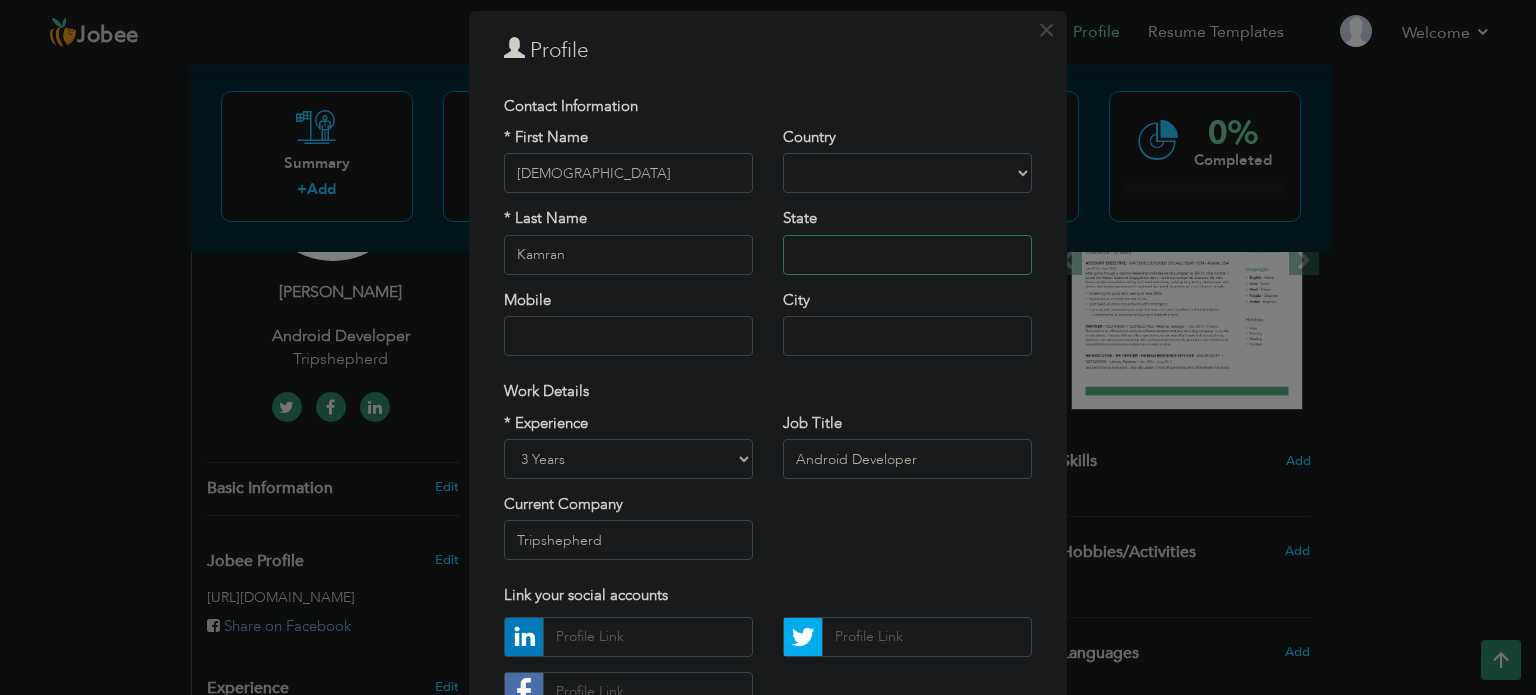 click at bounding box center (907, 255) 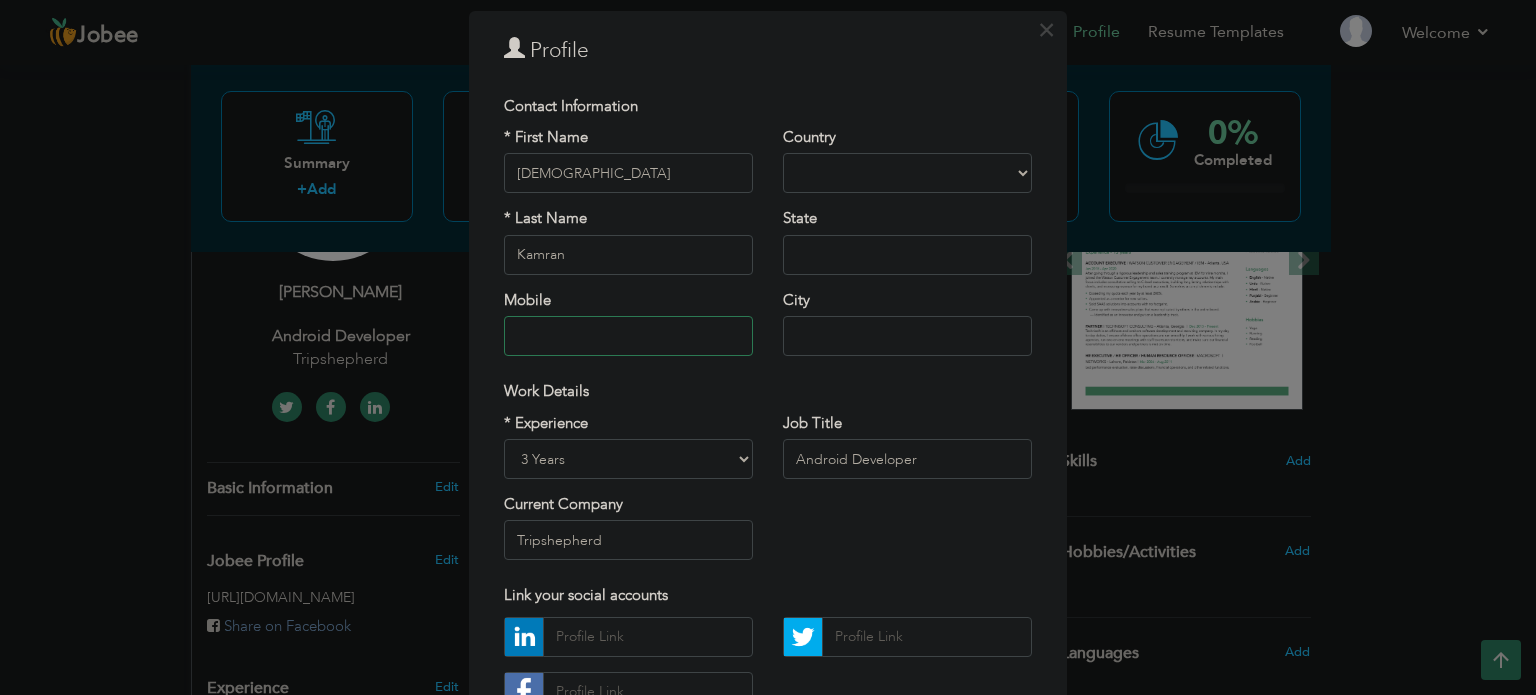 click at bounding box center (628, 336) 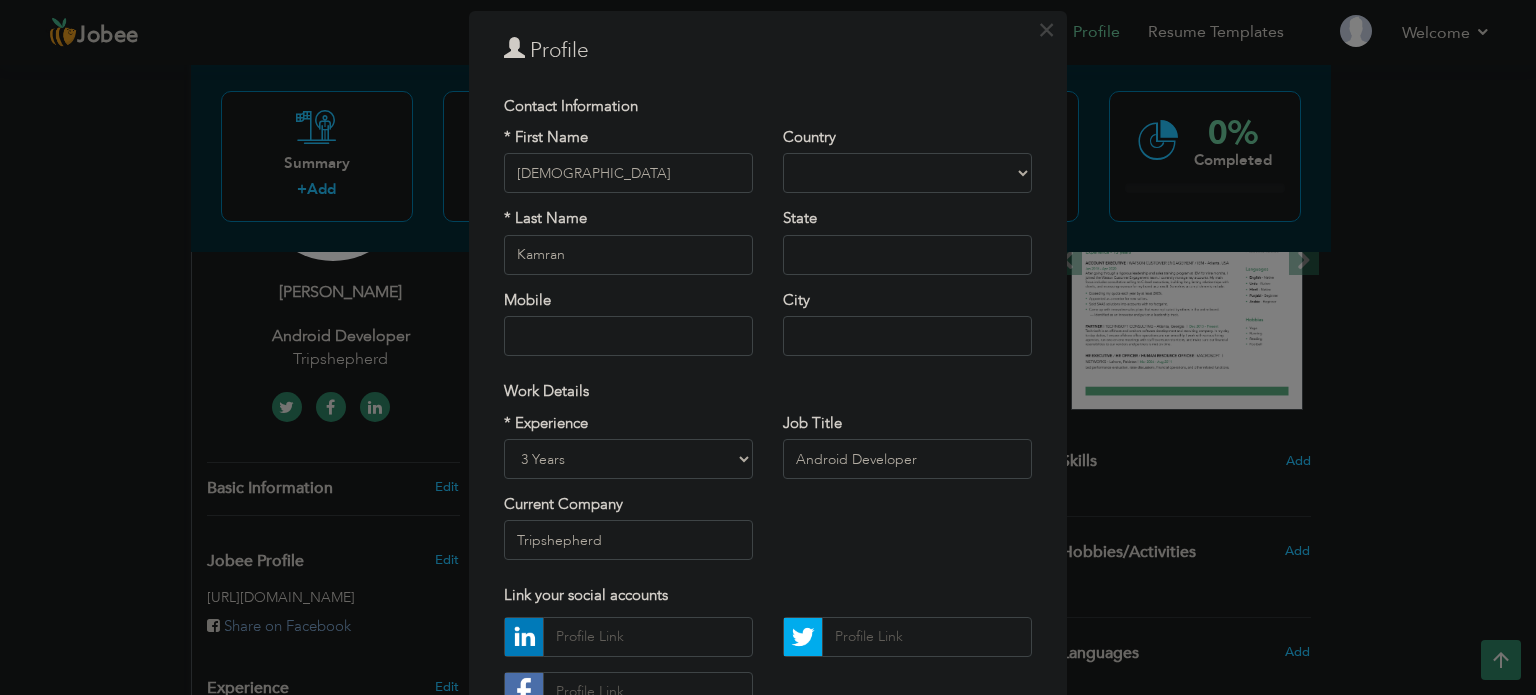 click on "×
Profile
Contact Information
* First Name
Muhammad
* Last Name
Aruba" at bounding box center [768, 347] 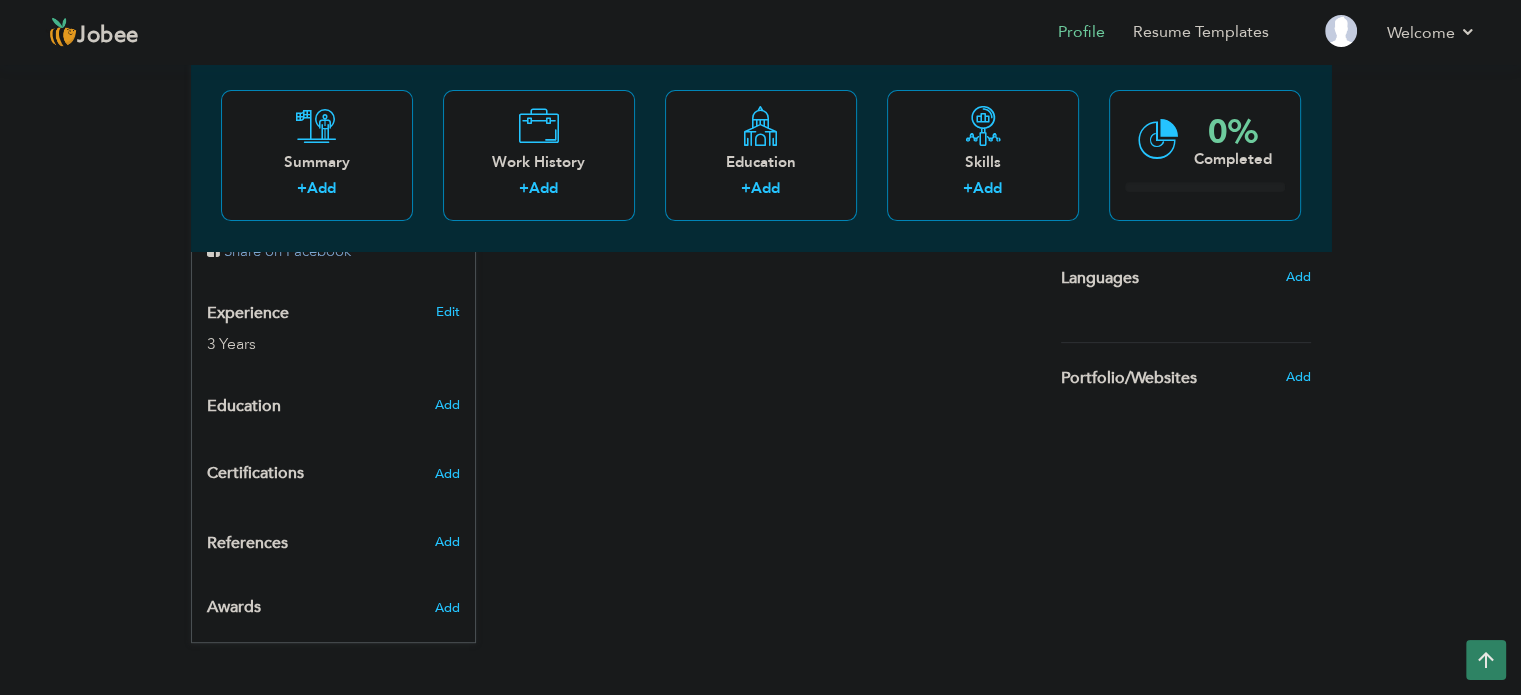 scroll, scrollTop: 0, scrollLeft: 0, axis: both 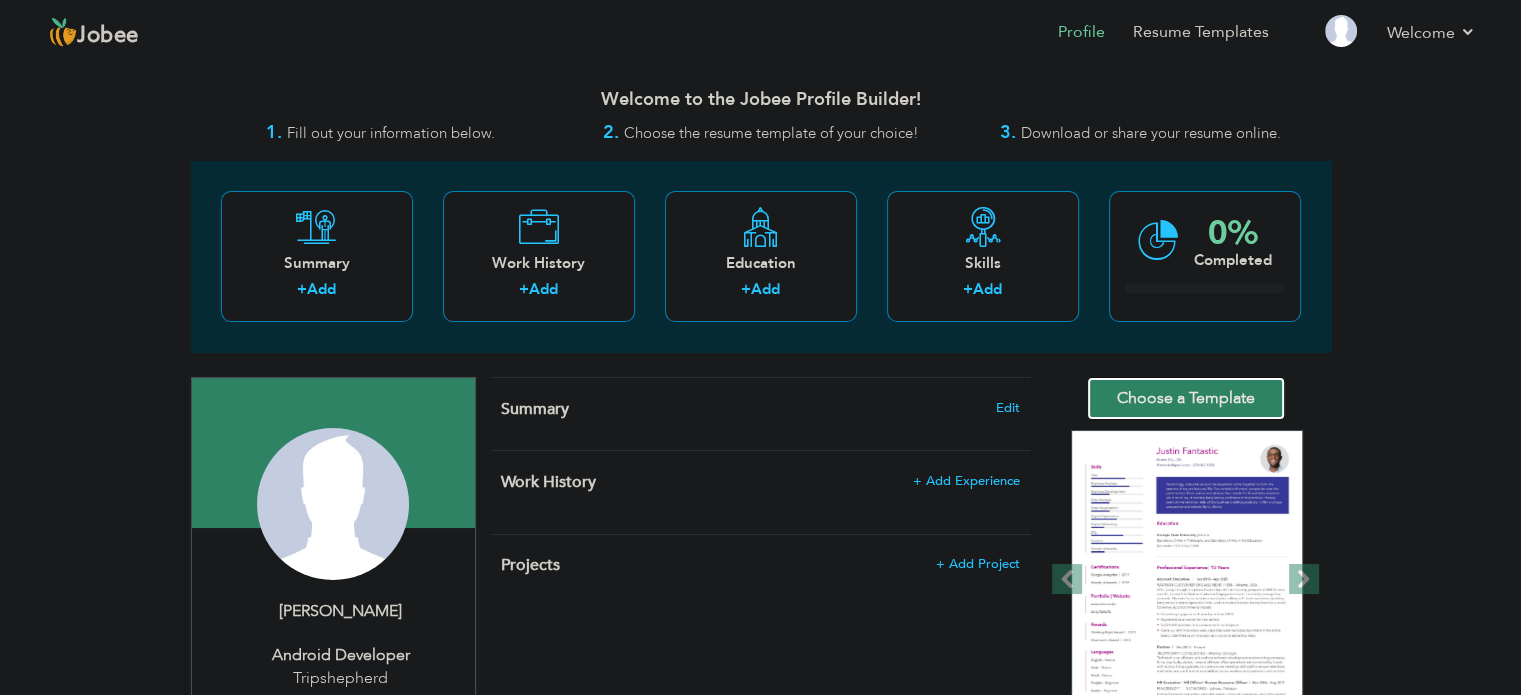 click on "Choose a Template" at bounding box center [1186, 398] 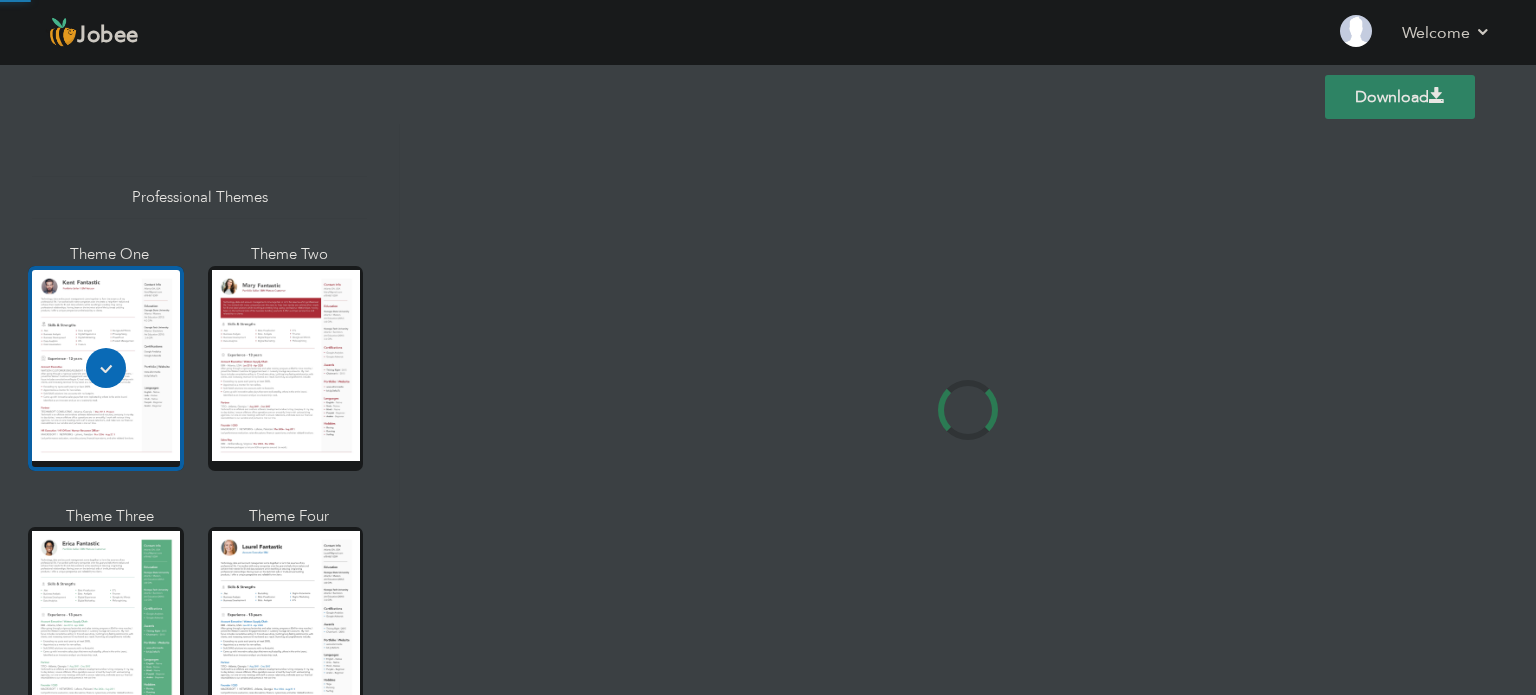 scroll, scrollTop: 0, scrollLeft: 0, axis: both 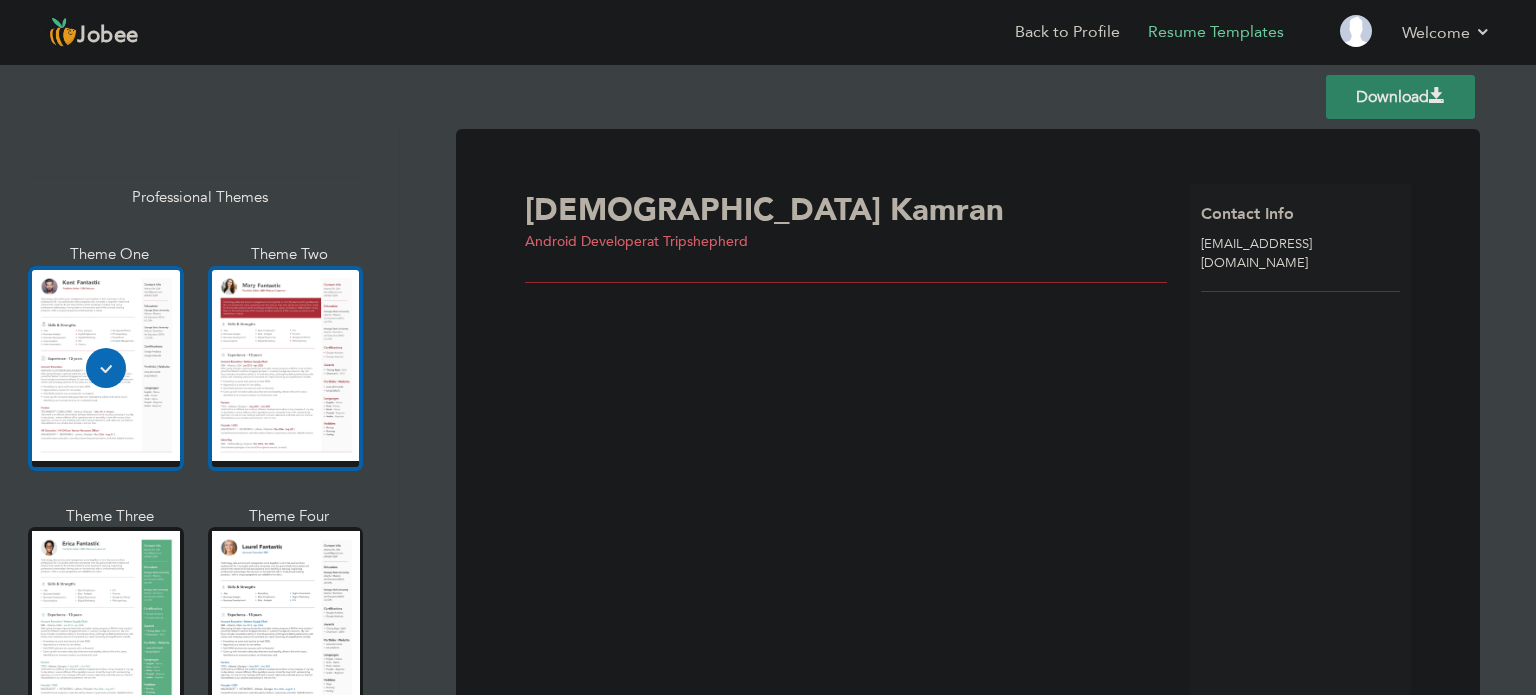click at bounding box center (286, 368) 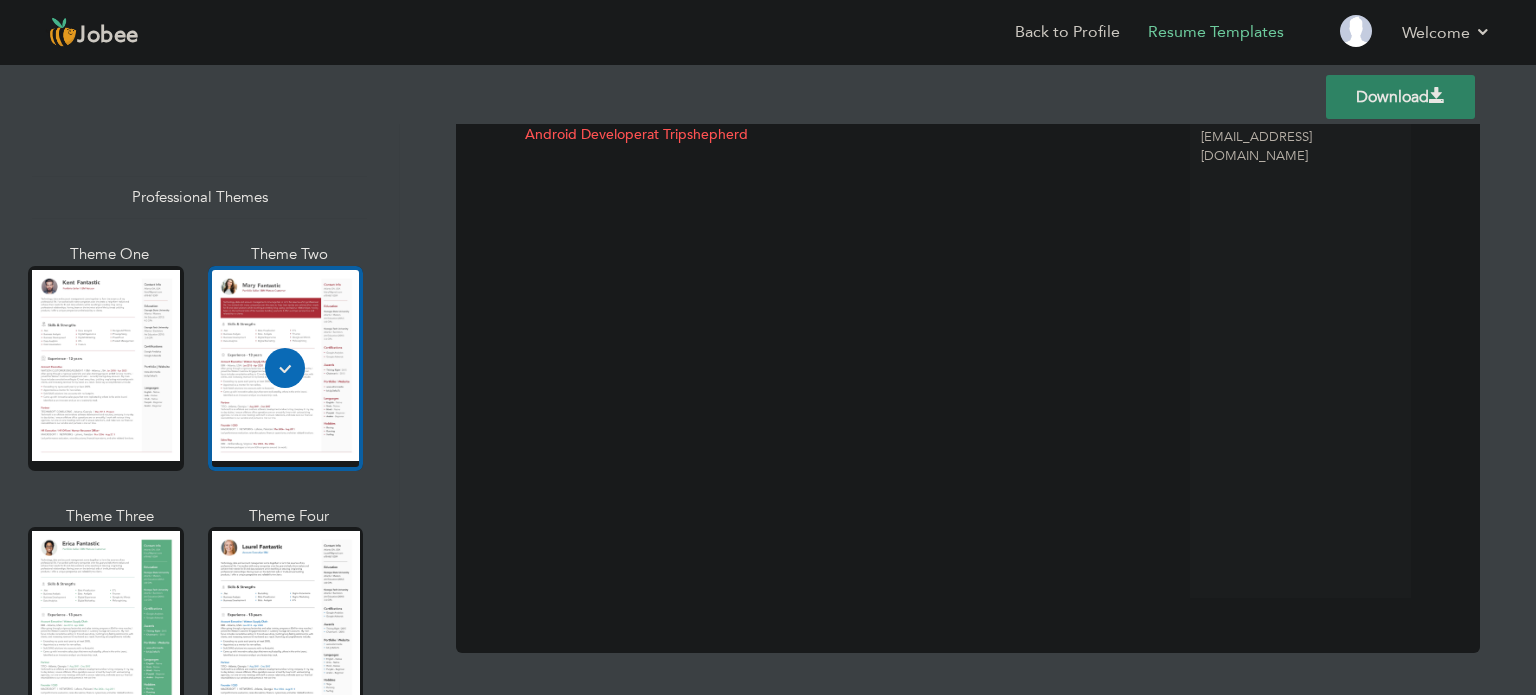 scroll, scrollTop: 0, scrollLeft: 0, axis: both 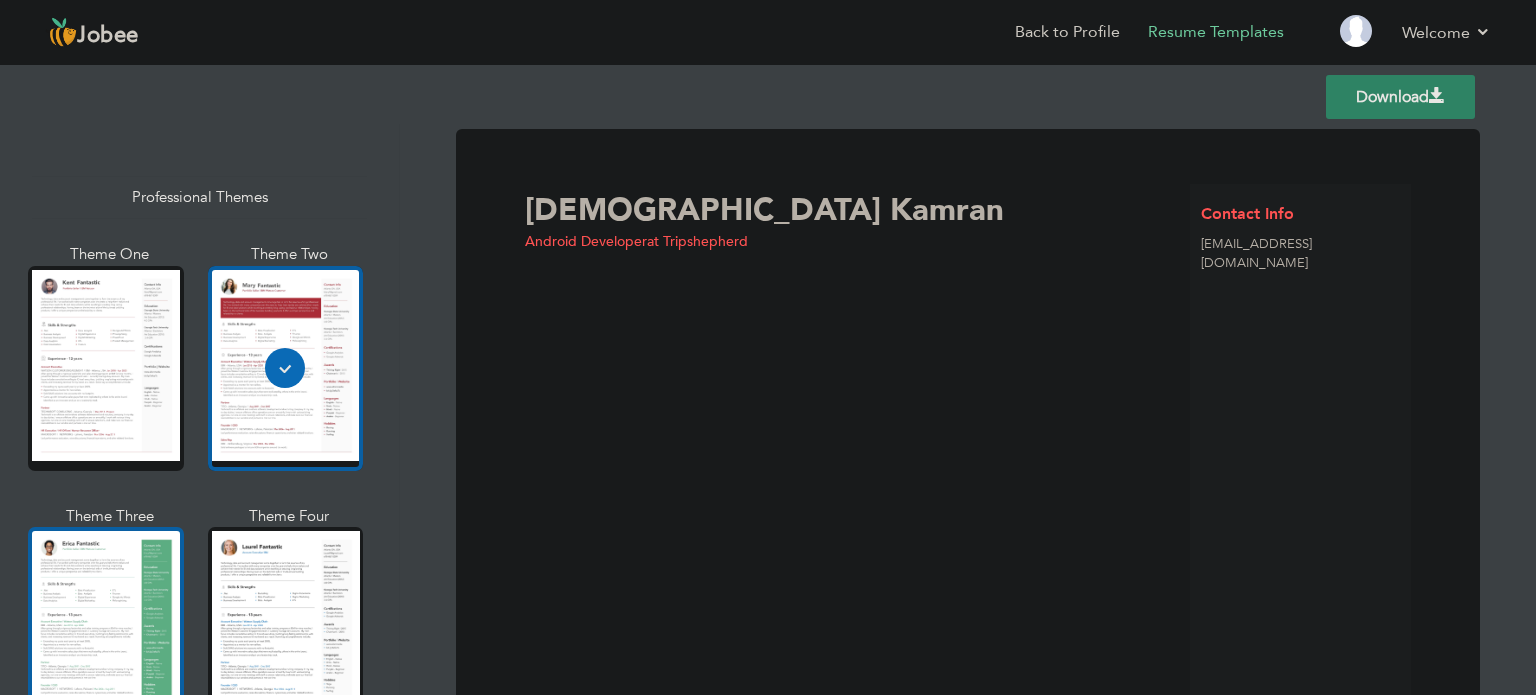 click at bounding box center [106, 629] 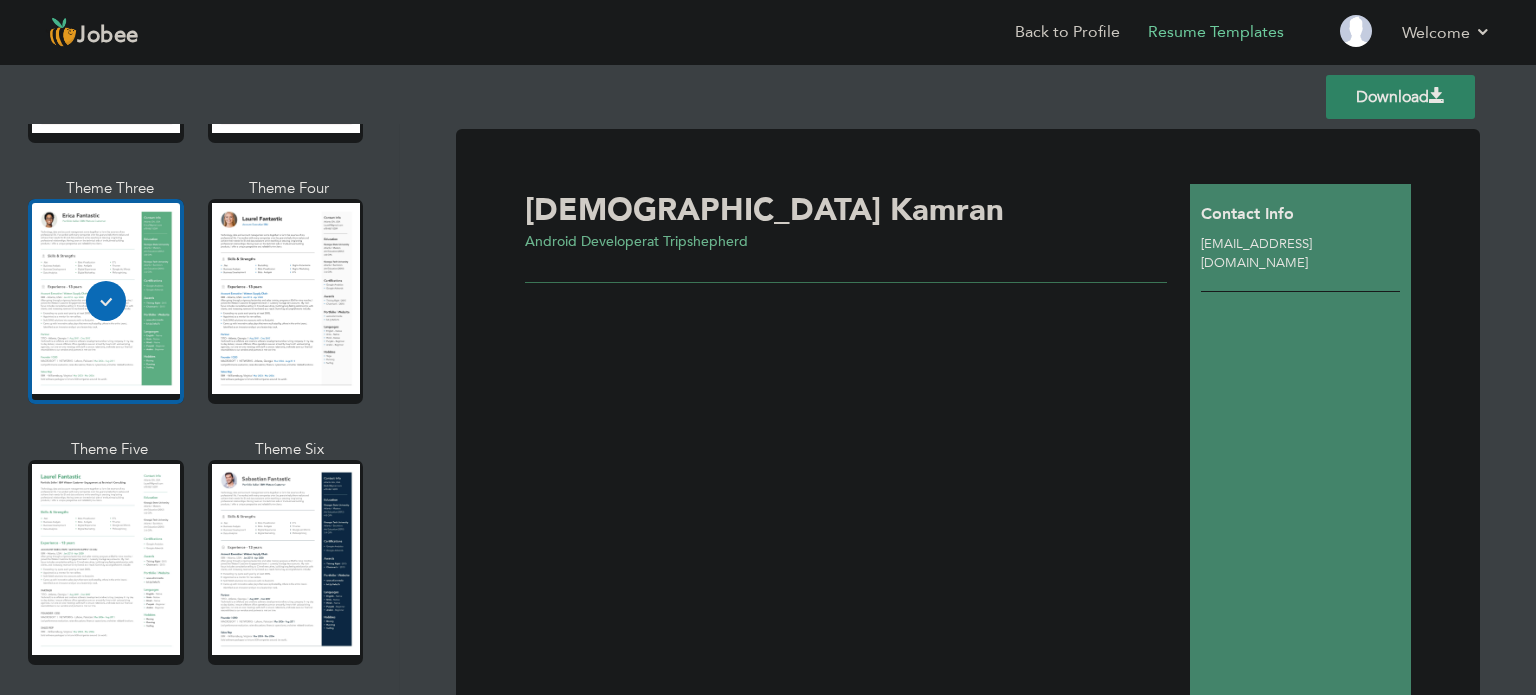 scroll, scrollTop: 328, scrollLeft: 0, axis: vertical 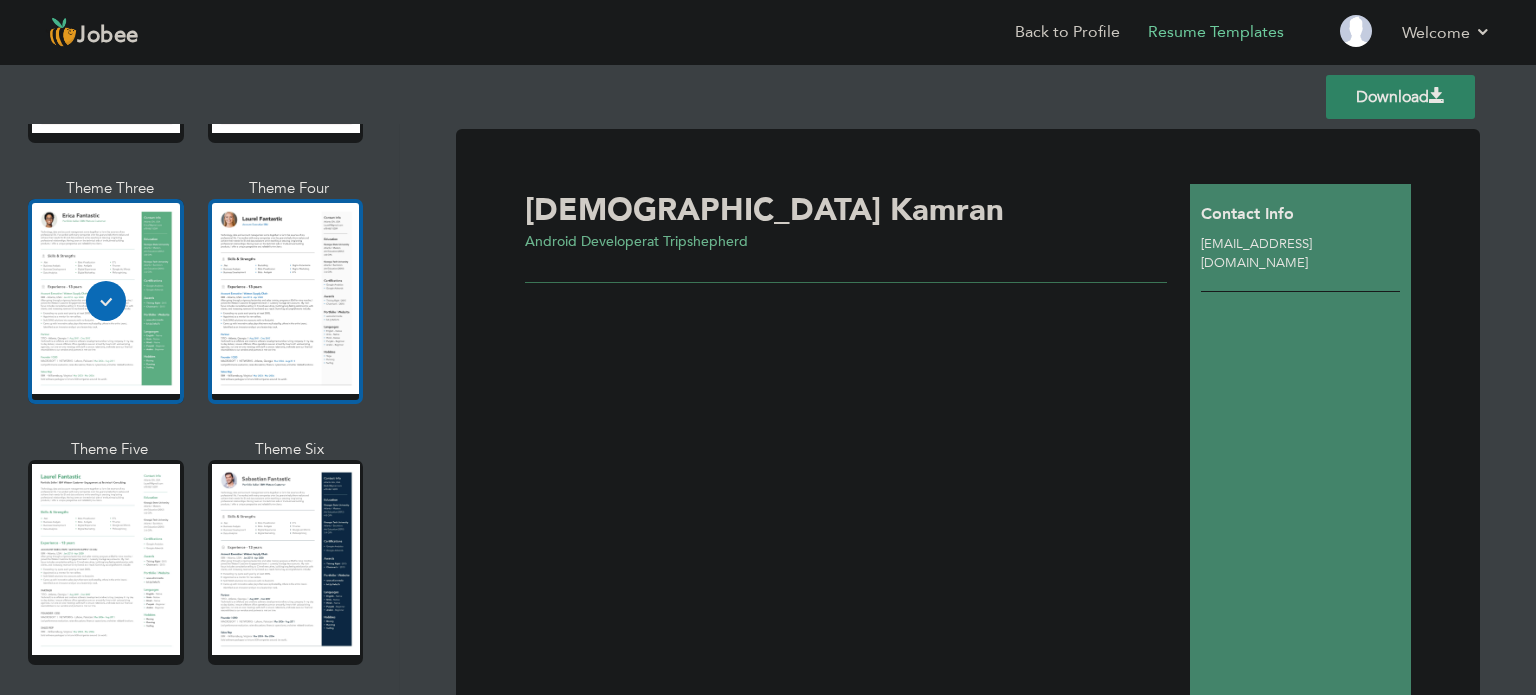 click at bounding box center (286, 301) 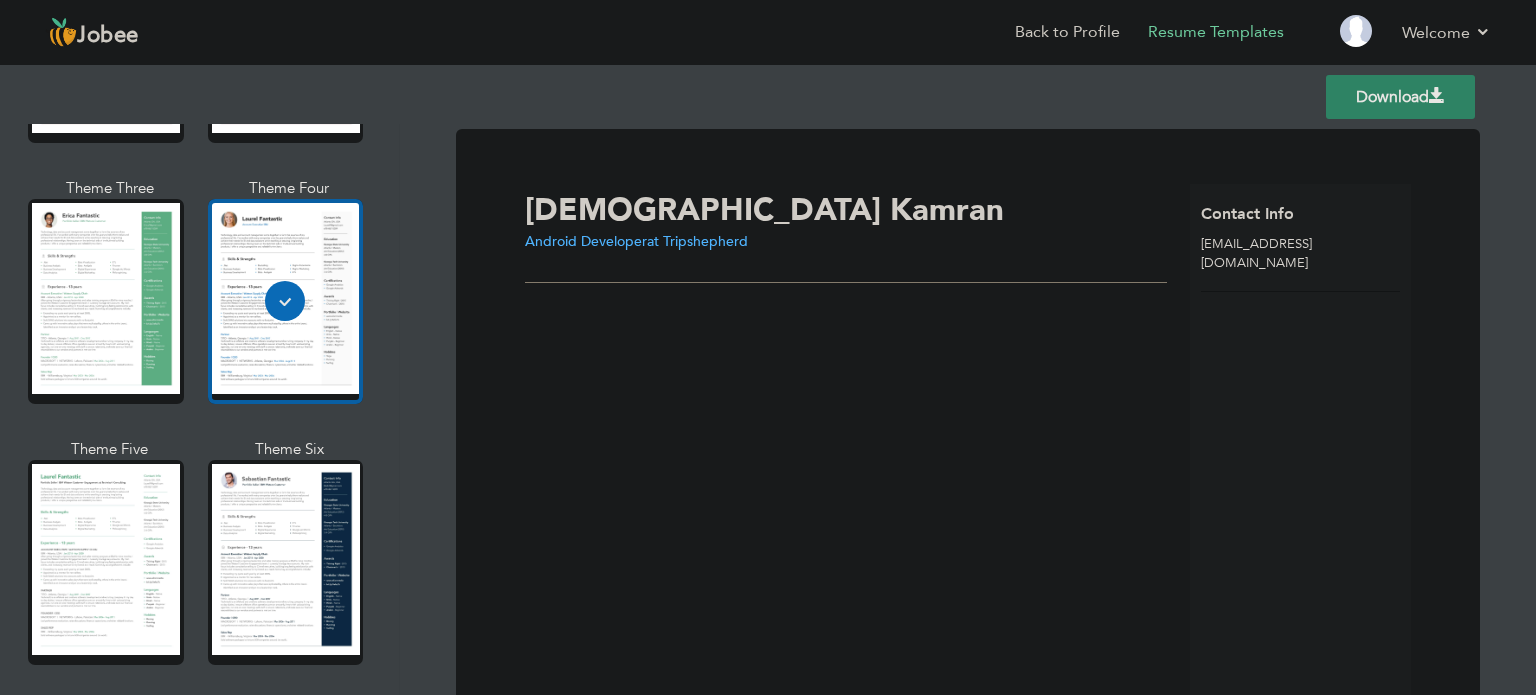 scroll, scrollTop: 107, scrollLeft: 0, axis: vertical 